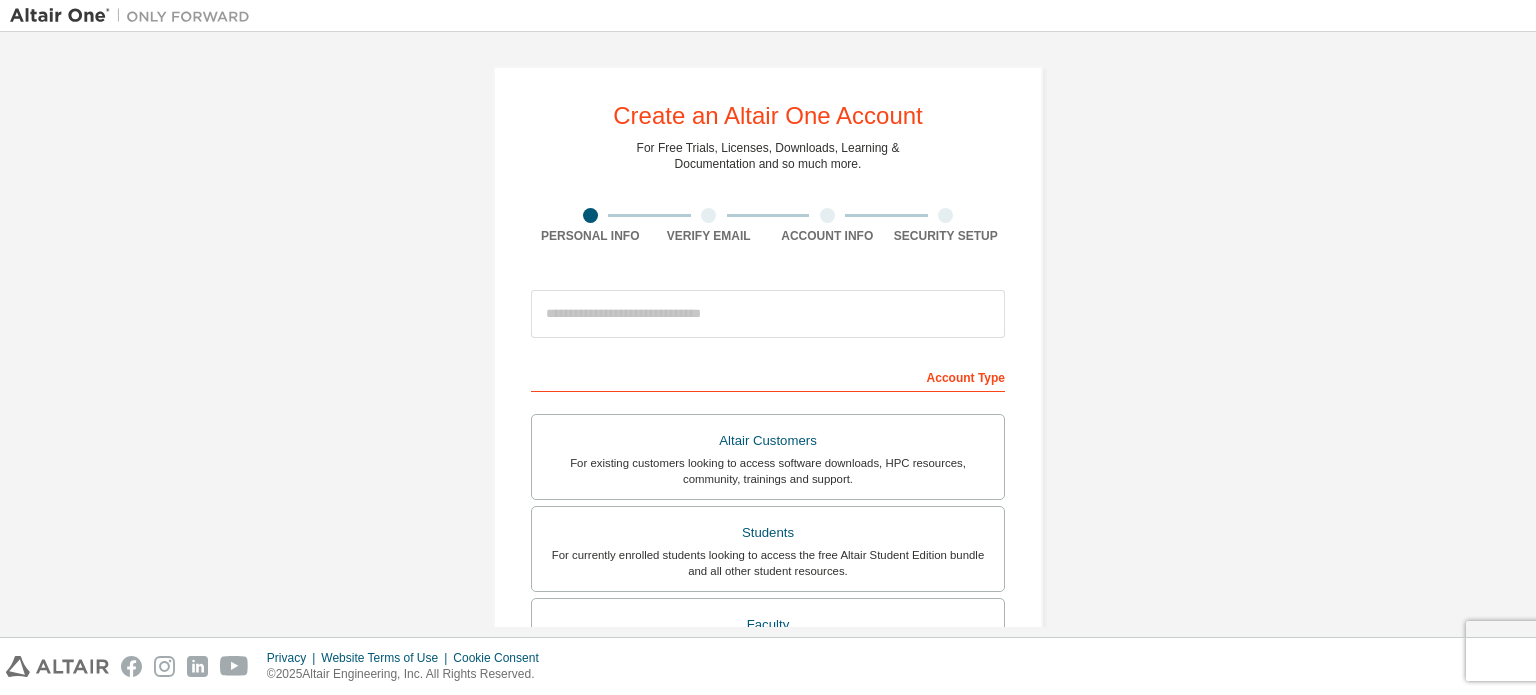 scroll, scrollTop: 0, scrollLeft: 0, axis: both 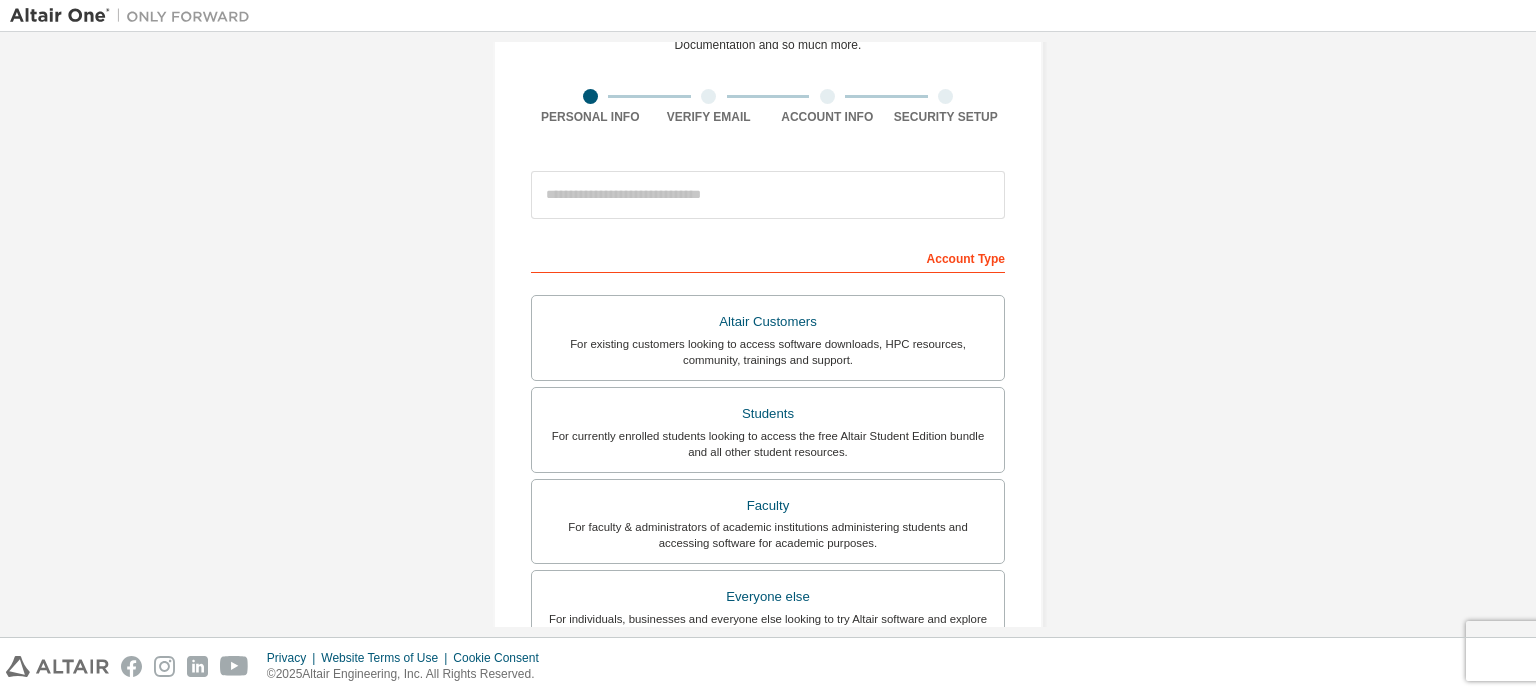 click on "Students For currently enrolled students looking to access the free Altair Student Edition bundle and all other student resources." at bounding box center [768, 430] 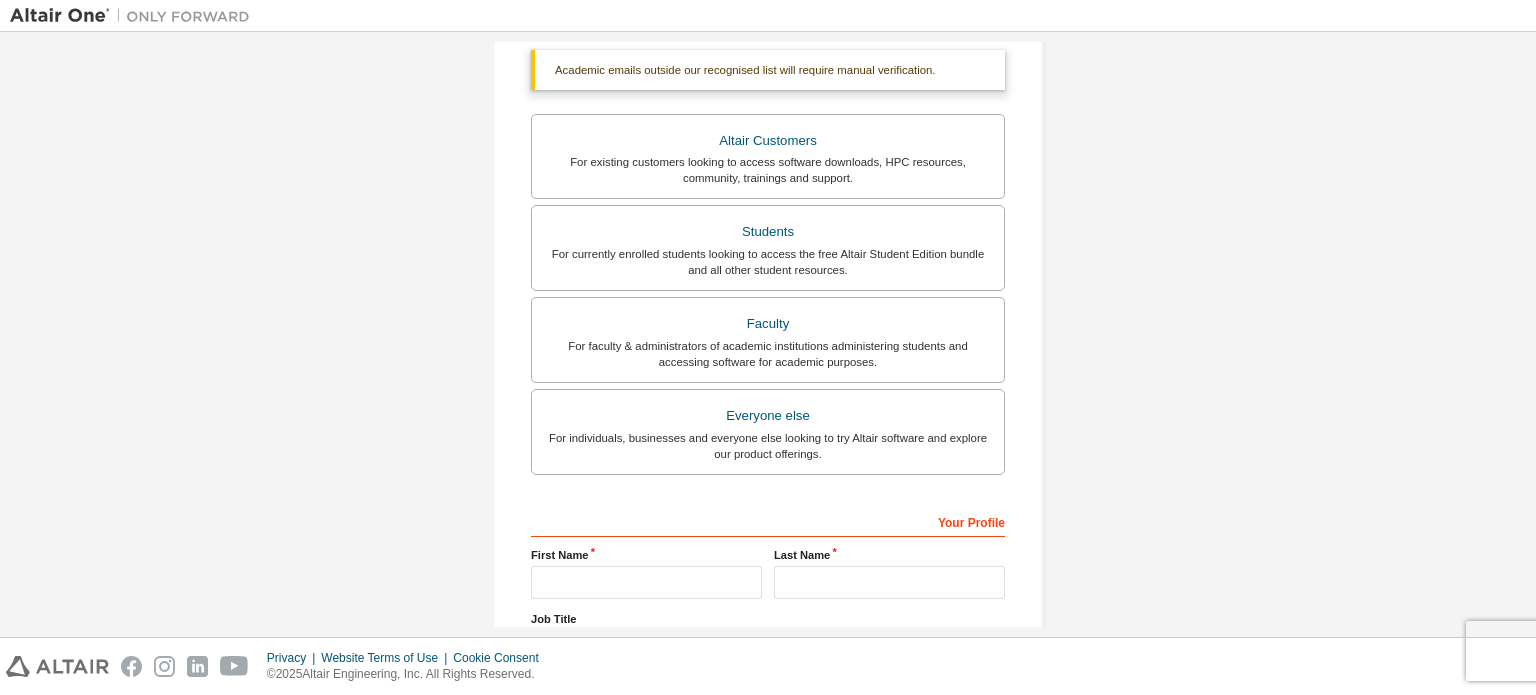 scroll, scrollTop: 0, scrollLeft: 0, axis: both 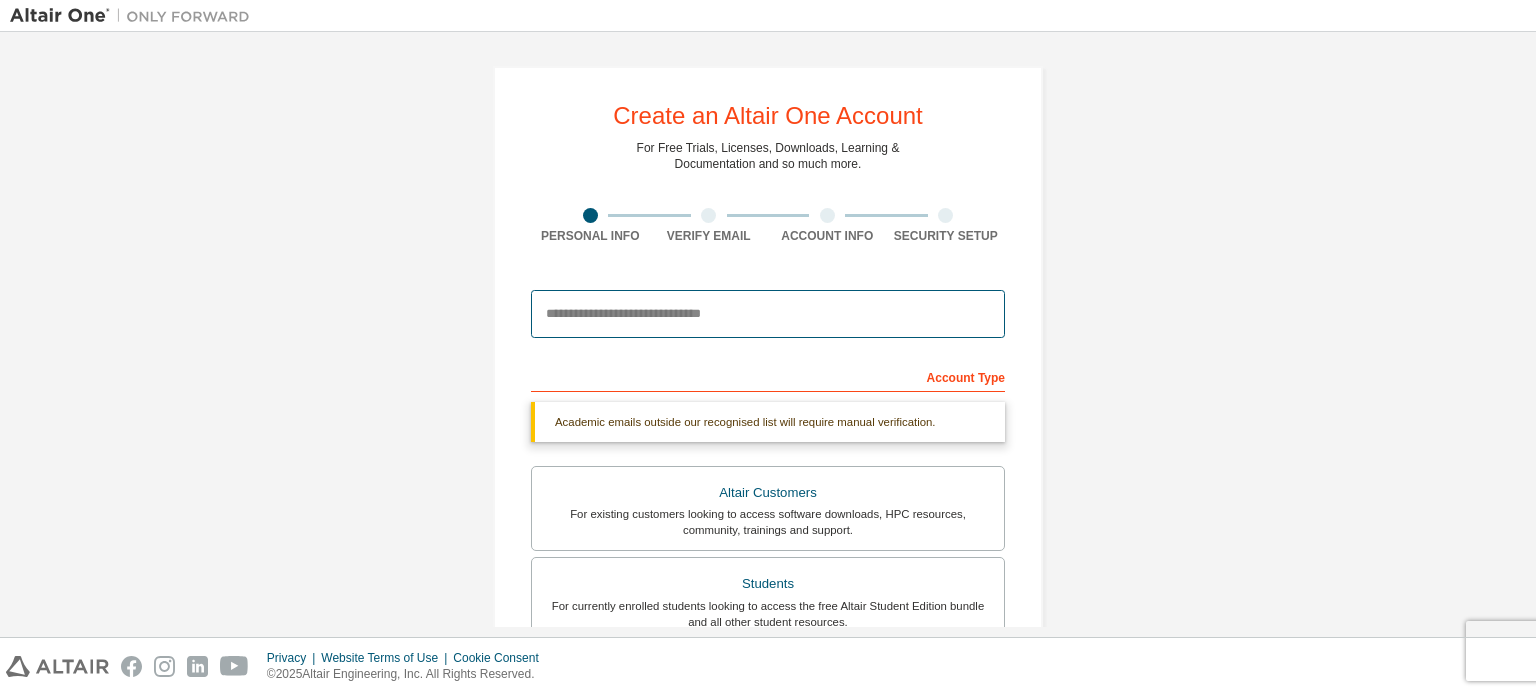 click at bounding box center (768, 314) 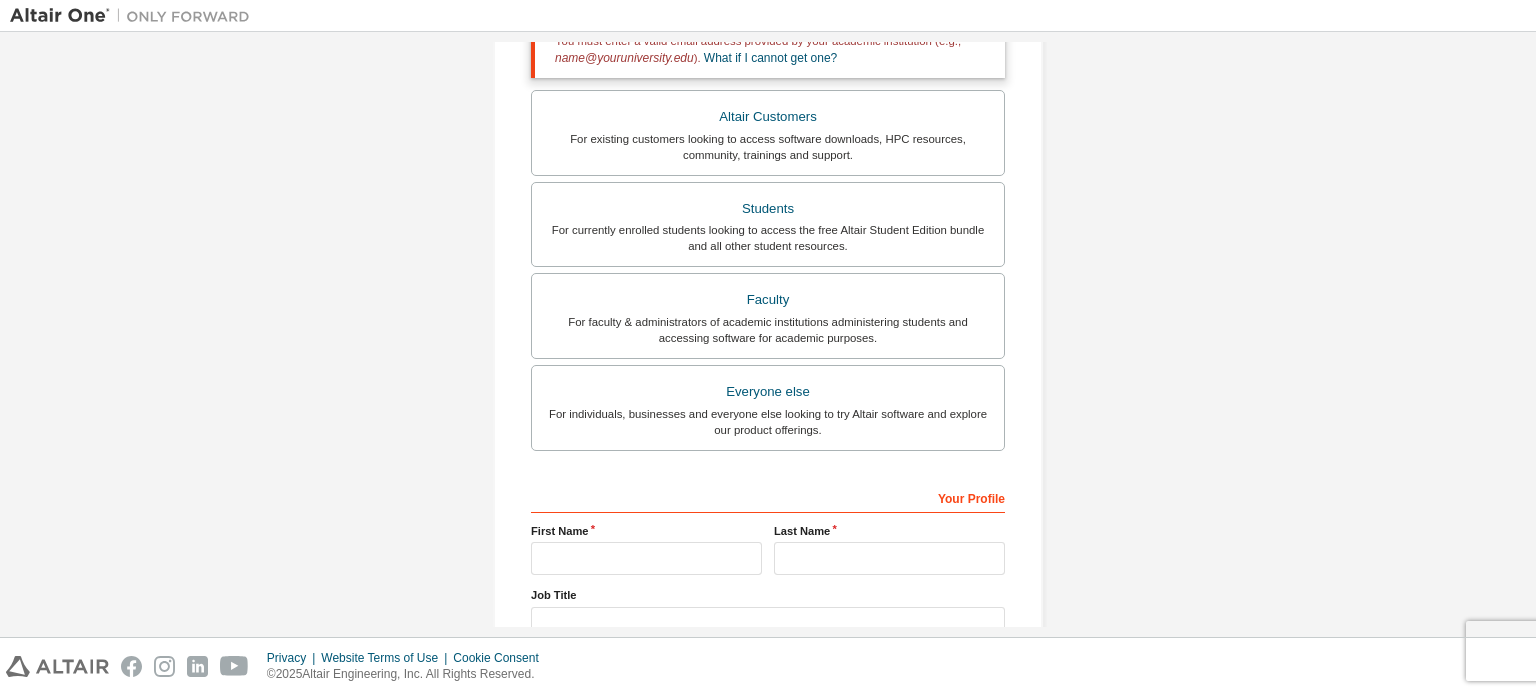 scroll, scrollTop: 538, scrollLeft: 0, axis: vertical 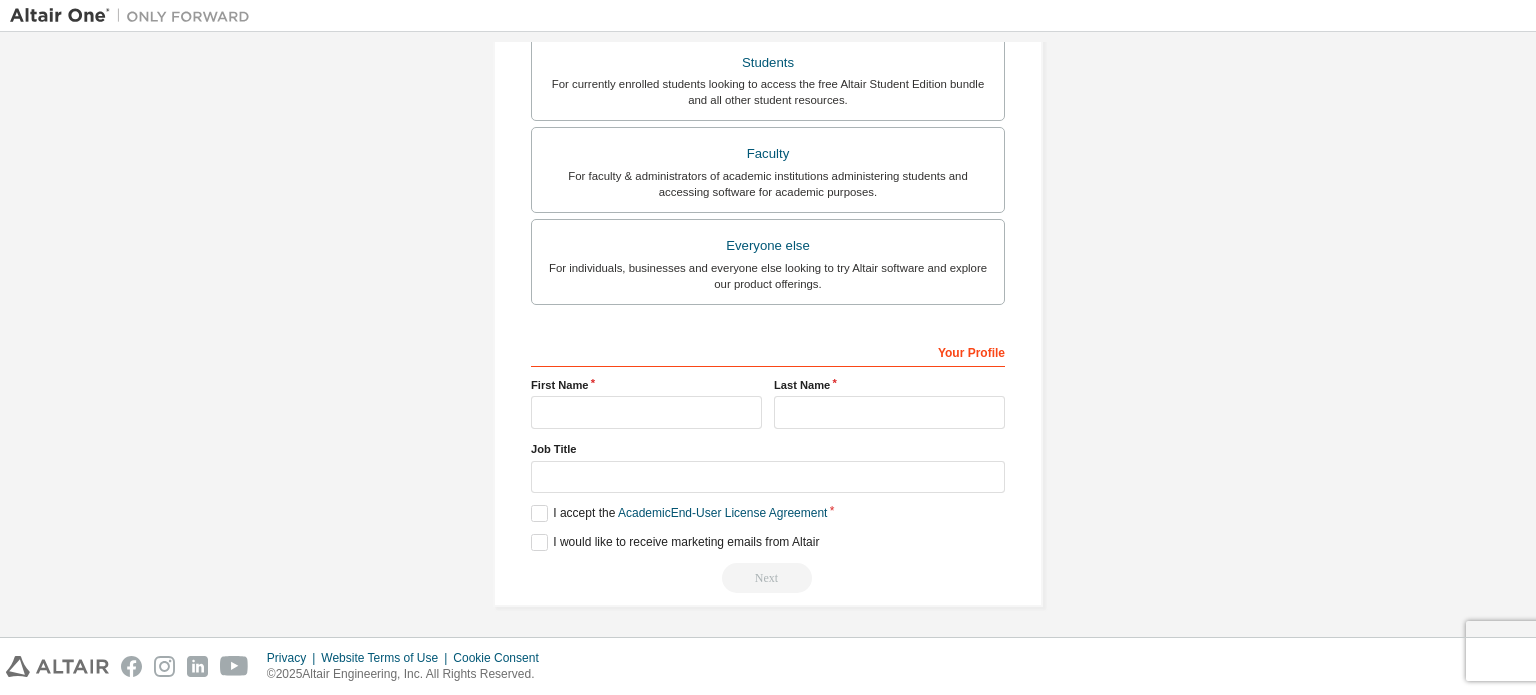 type on "**********" 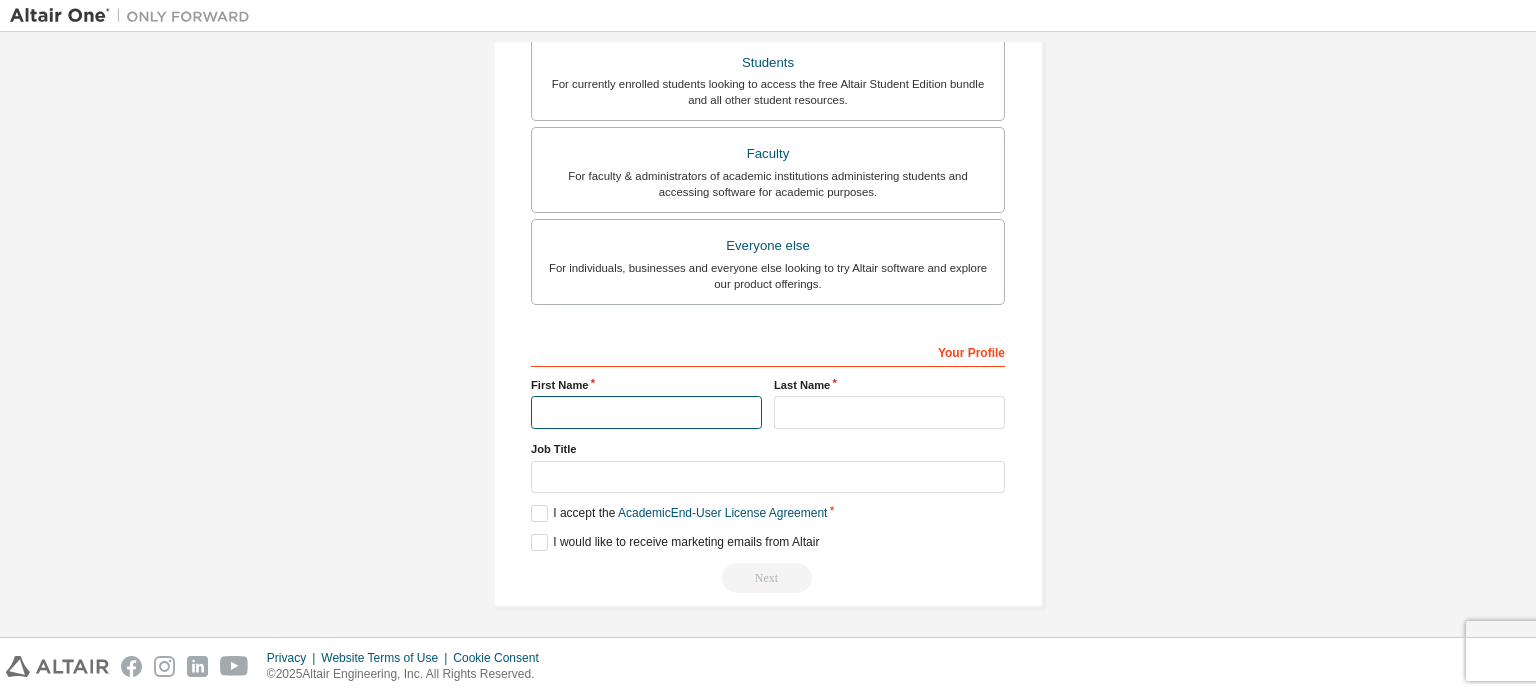 click at bounding box center [646, 412] 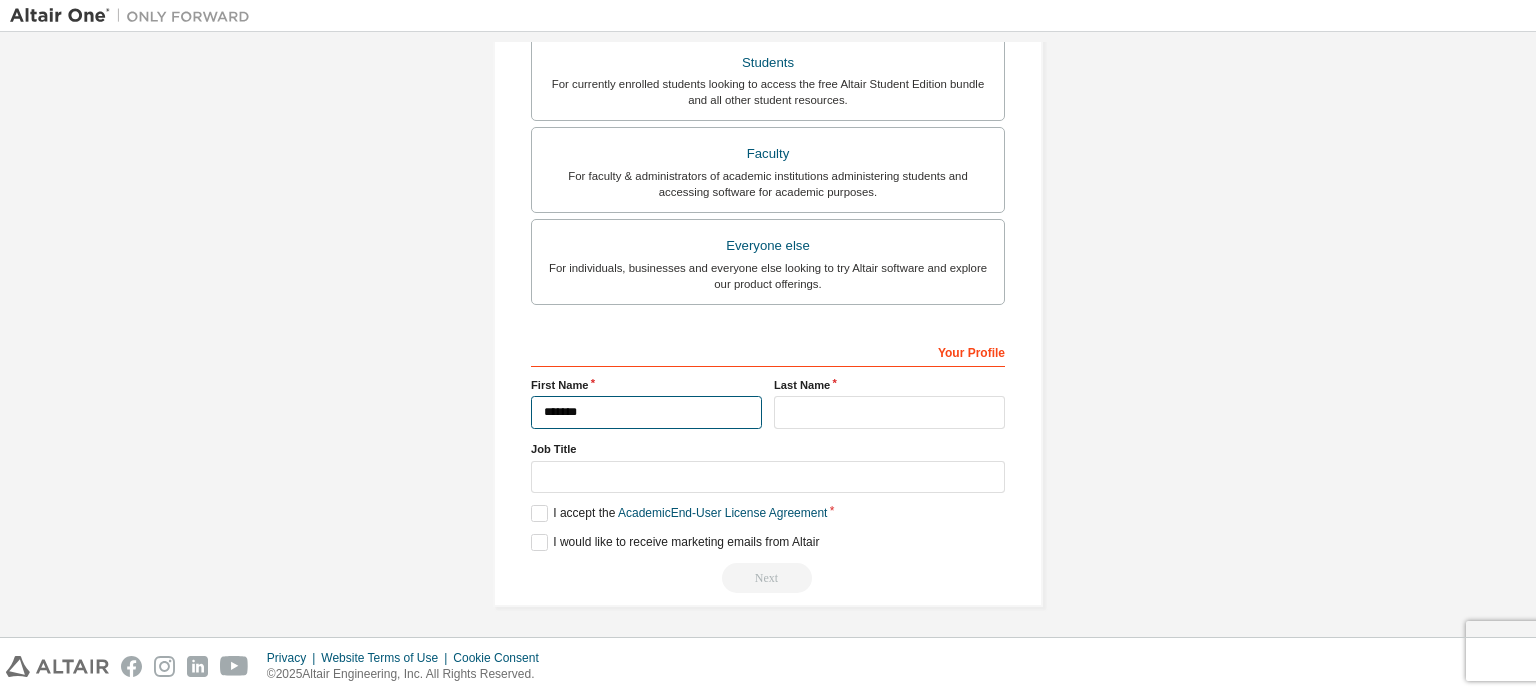 type on "******" 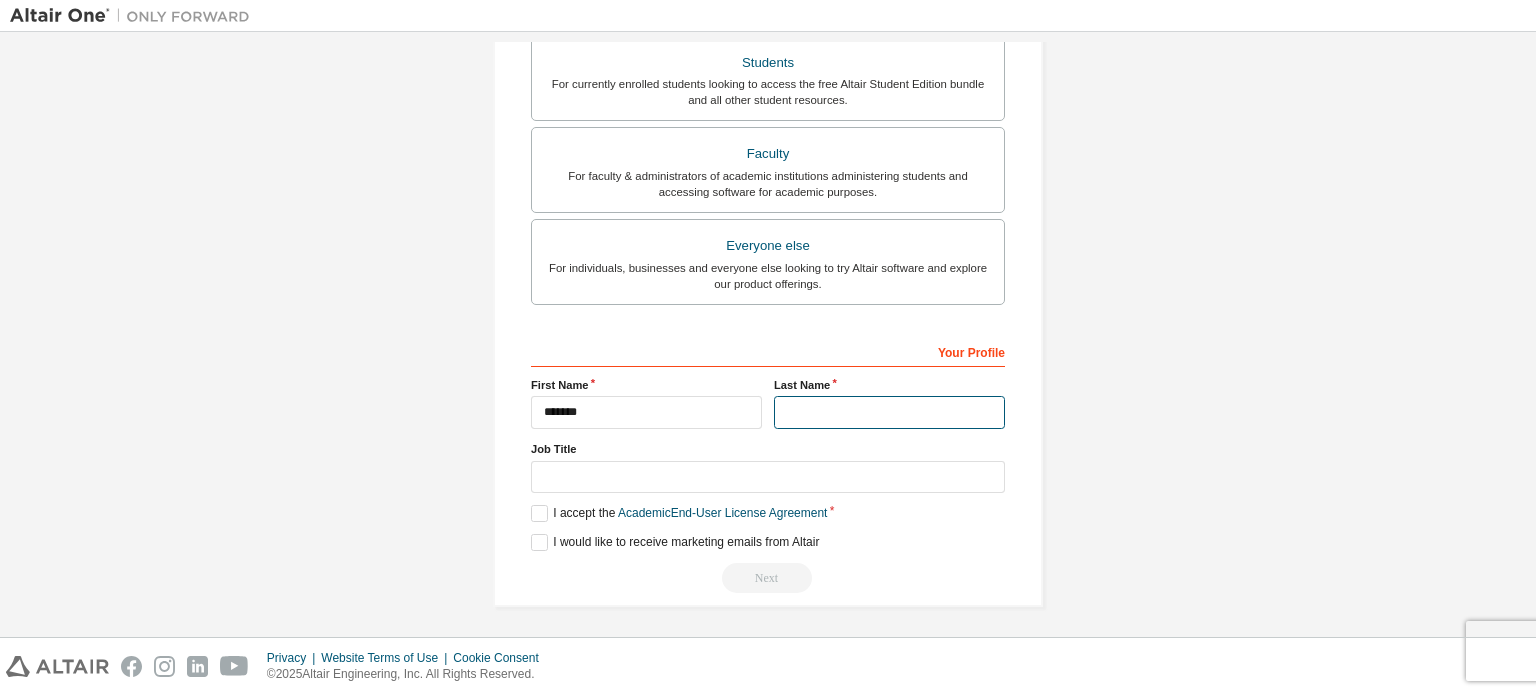 click at bounding box center (889, 412) 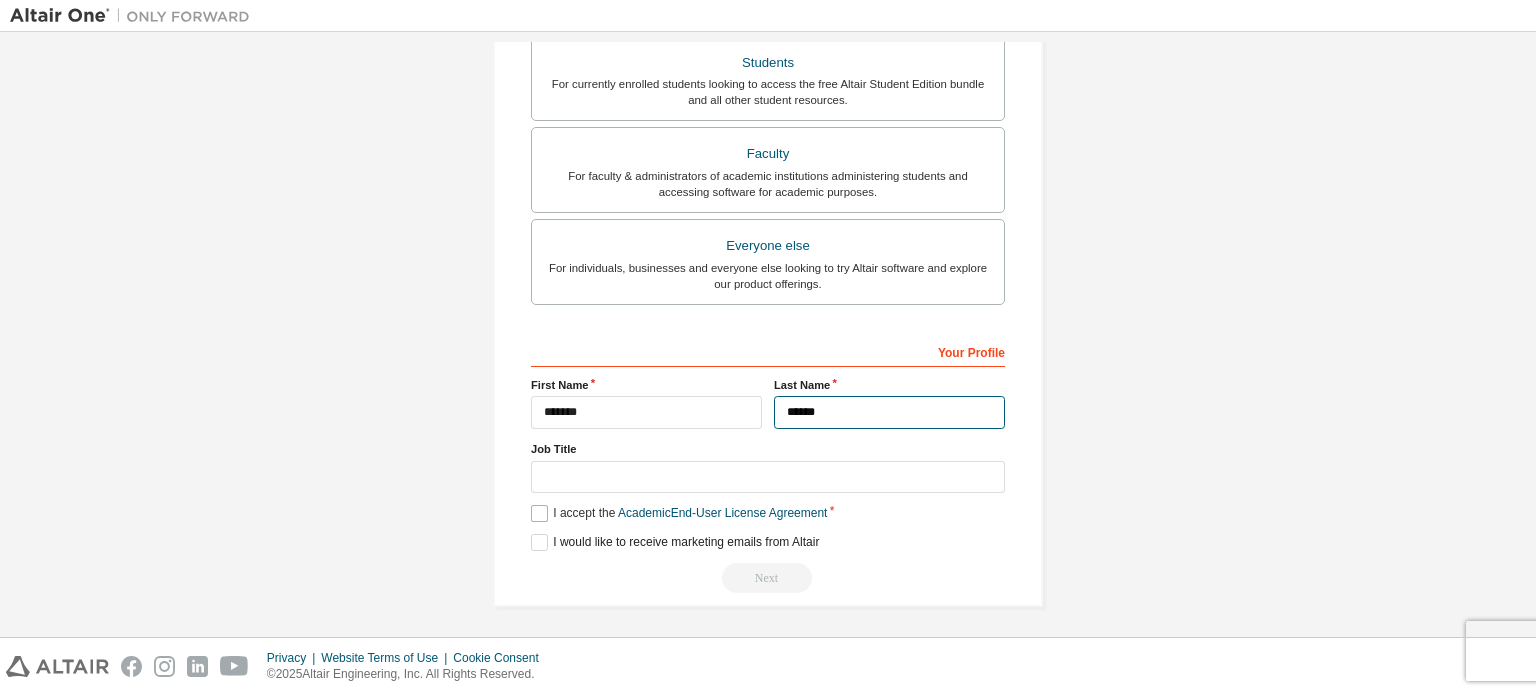 type on "******" 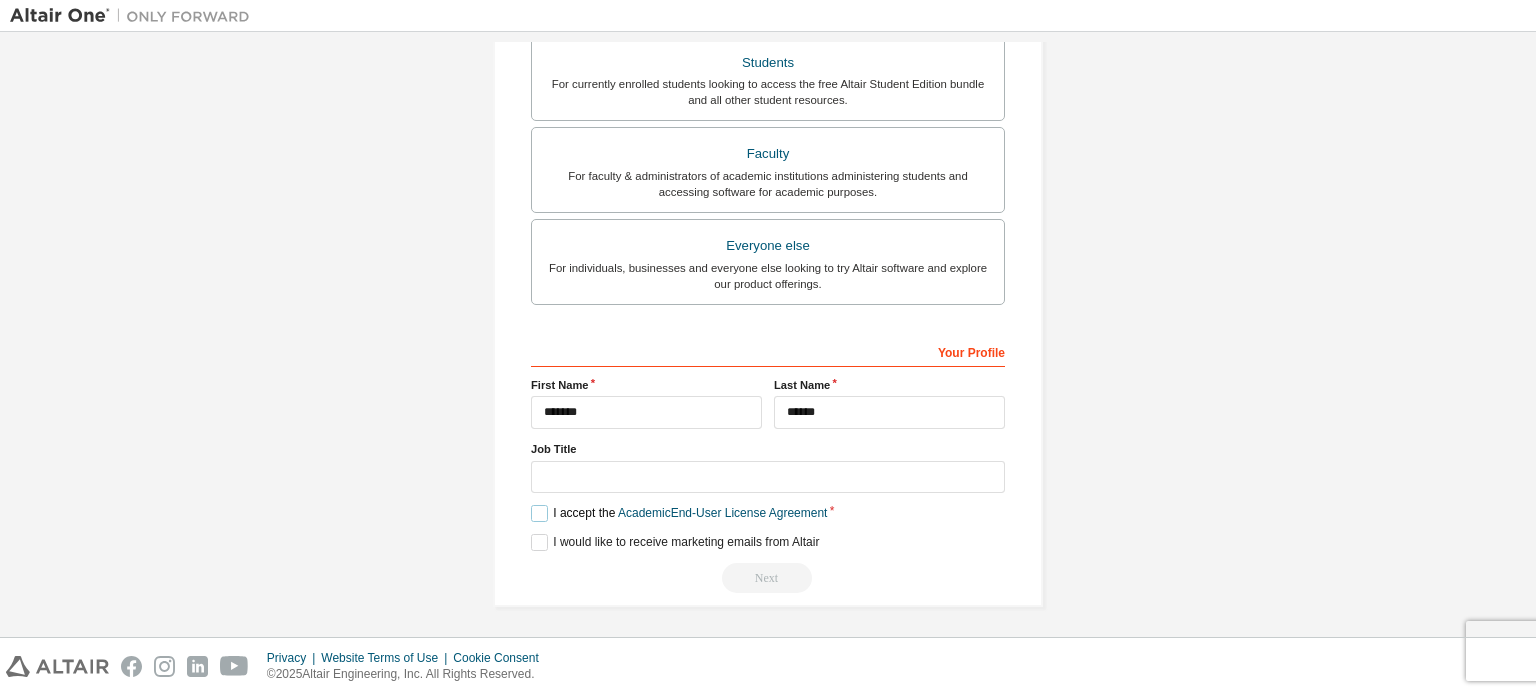 click on "I accept the   Academic   End-User License Agreement" at bounding box center [679, 513] 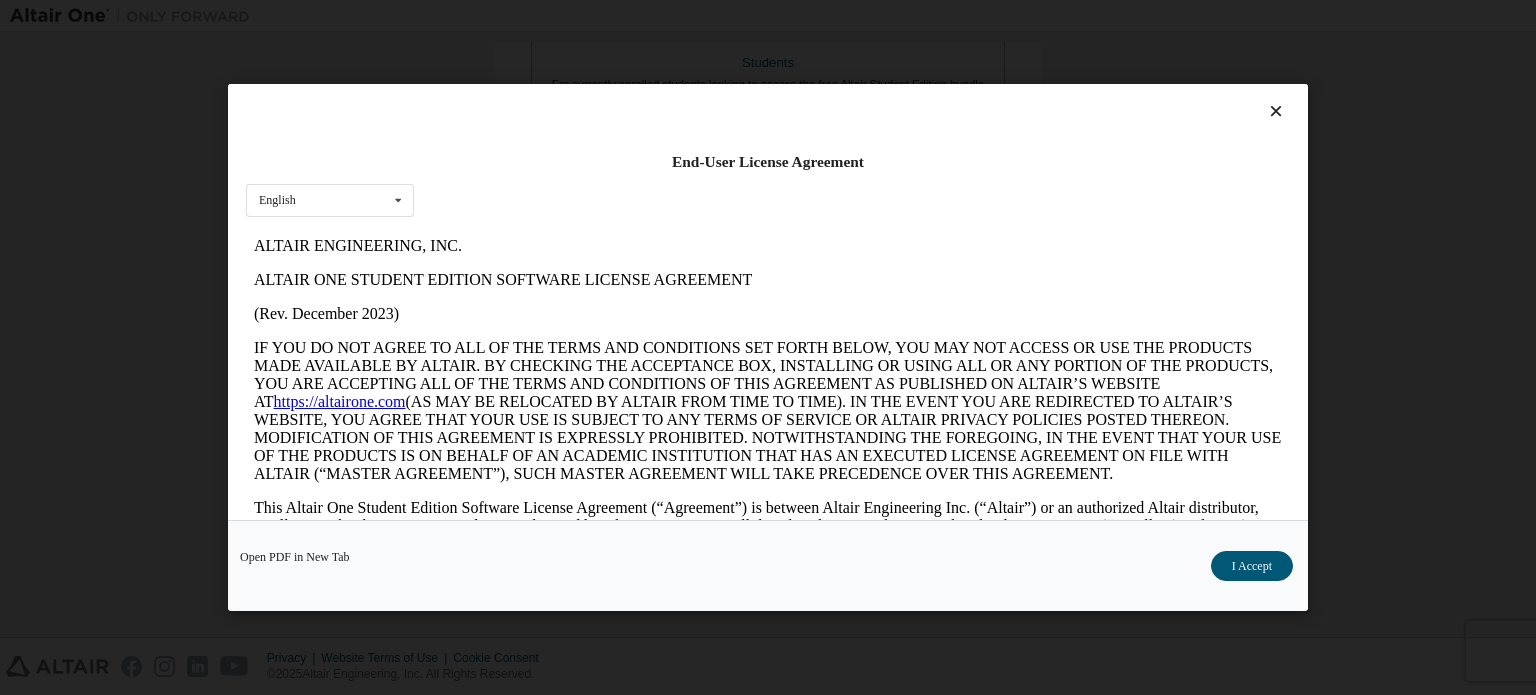 scroll, scrollTop: 0, scrollLeft: 0, axis: both 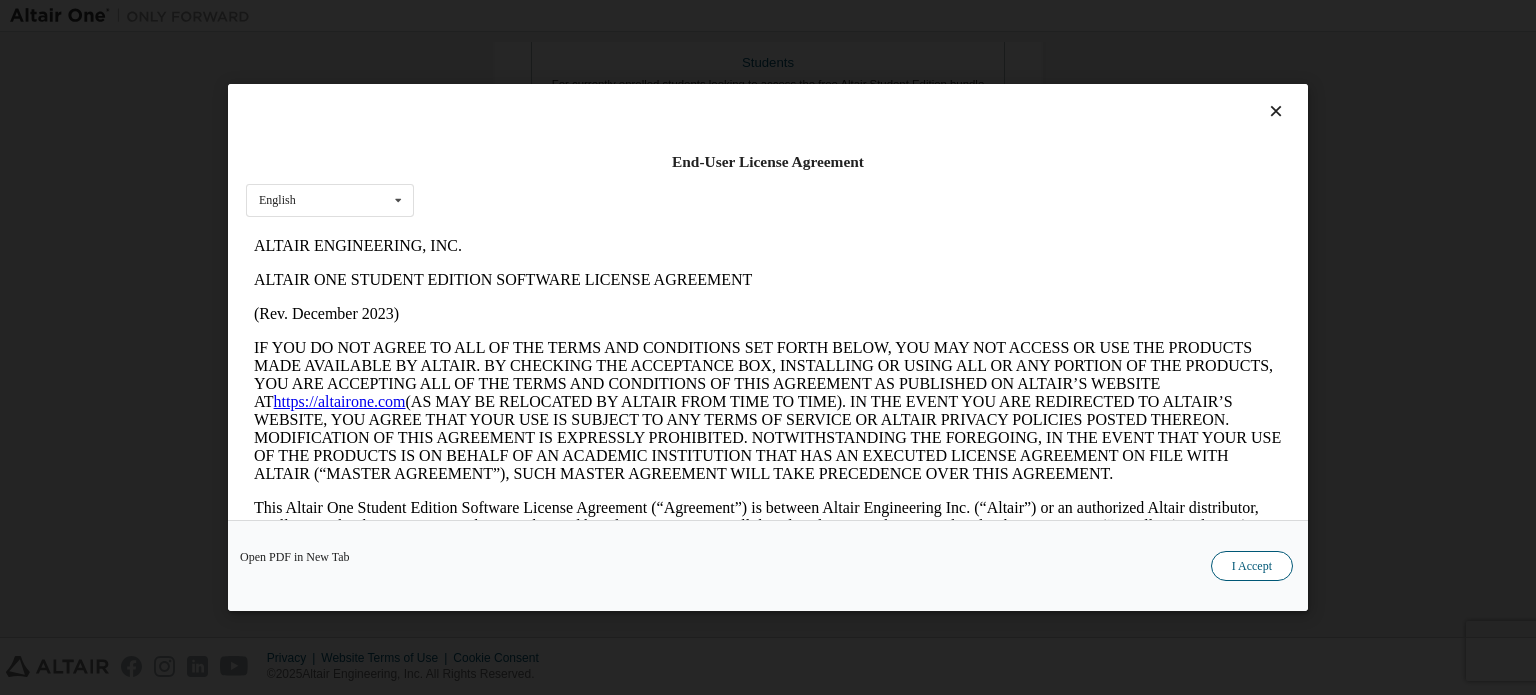 click on "I Accept" at bounding box center [1252, 566] 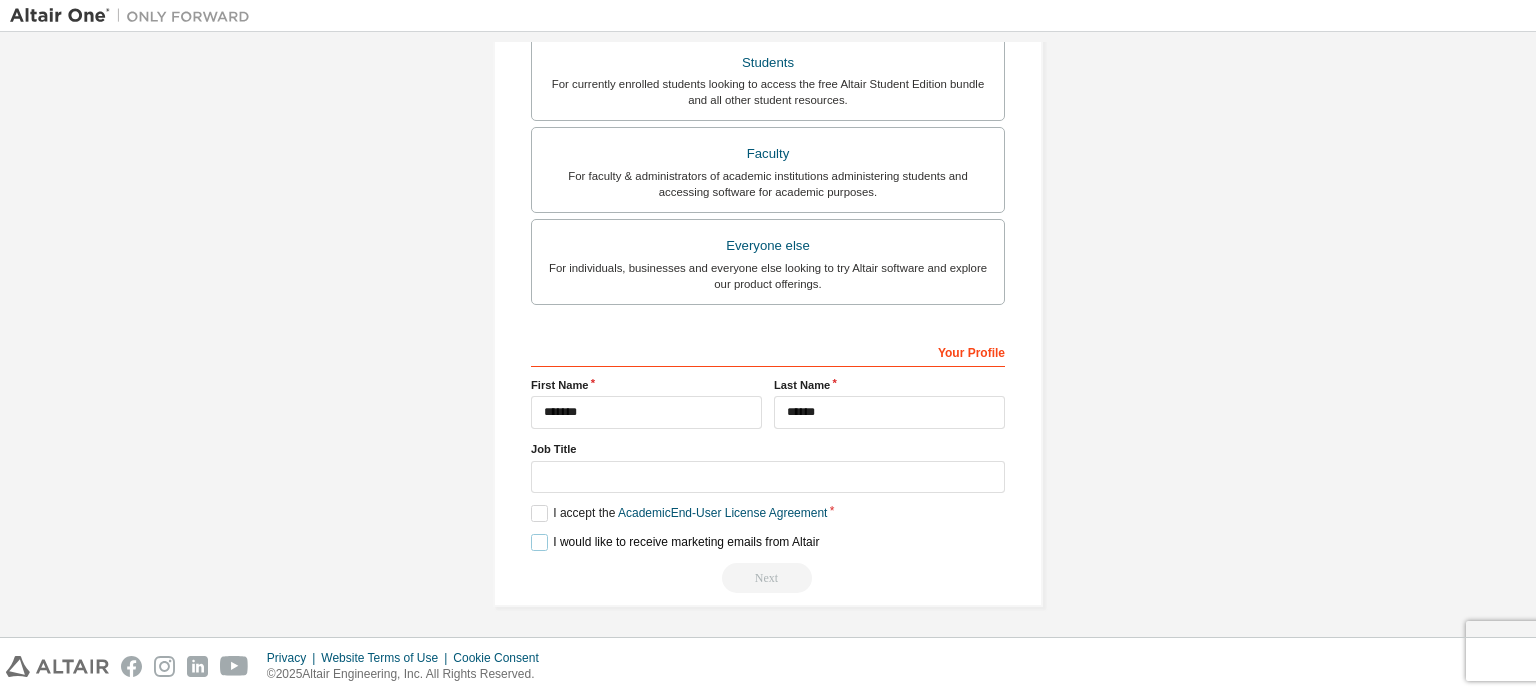 click on "I would like to receive marketing emails from Altair" at bounding box center [675, 542] 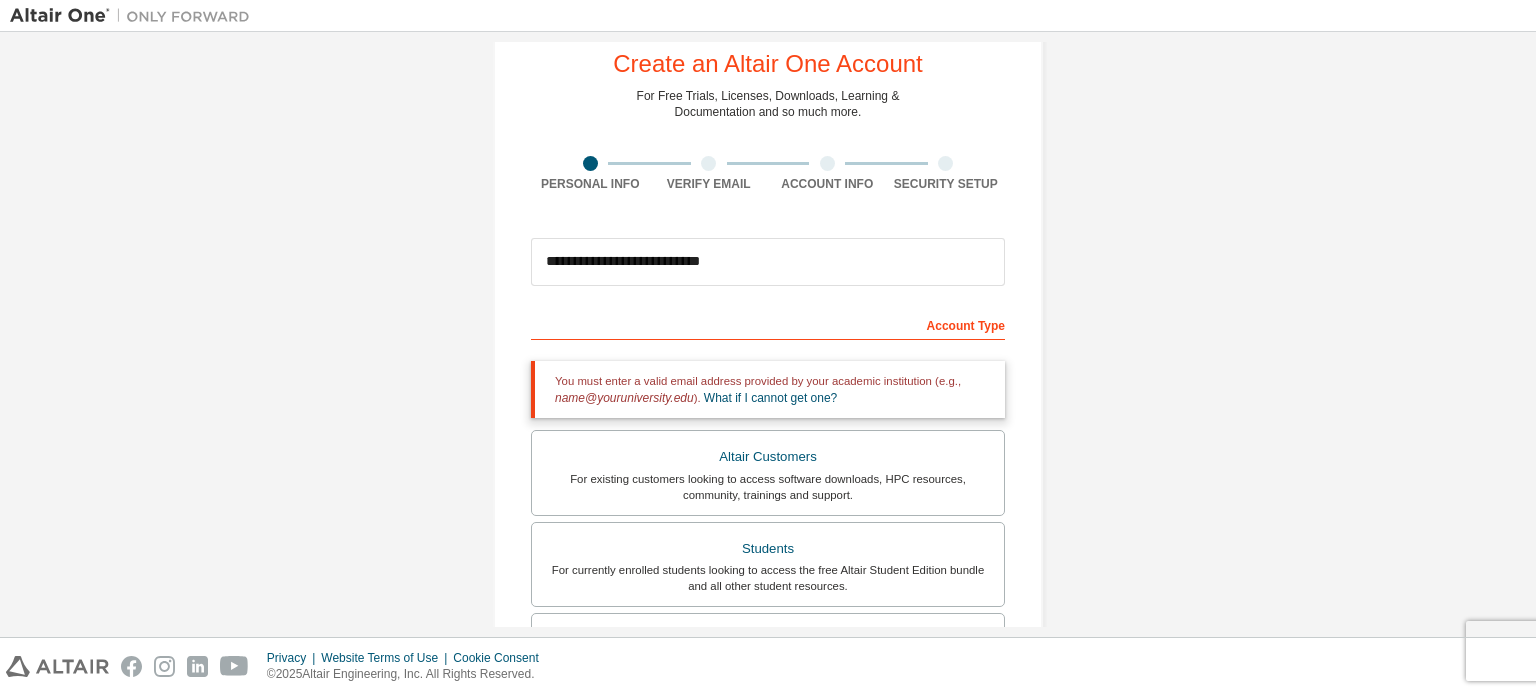 scroll, scrollTop: 538, scrollLeft: 0, axis: vertical 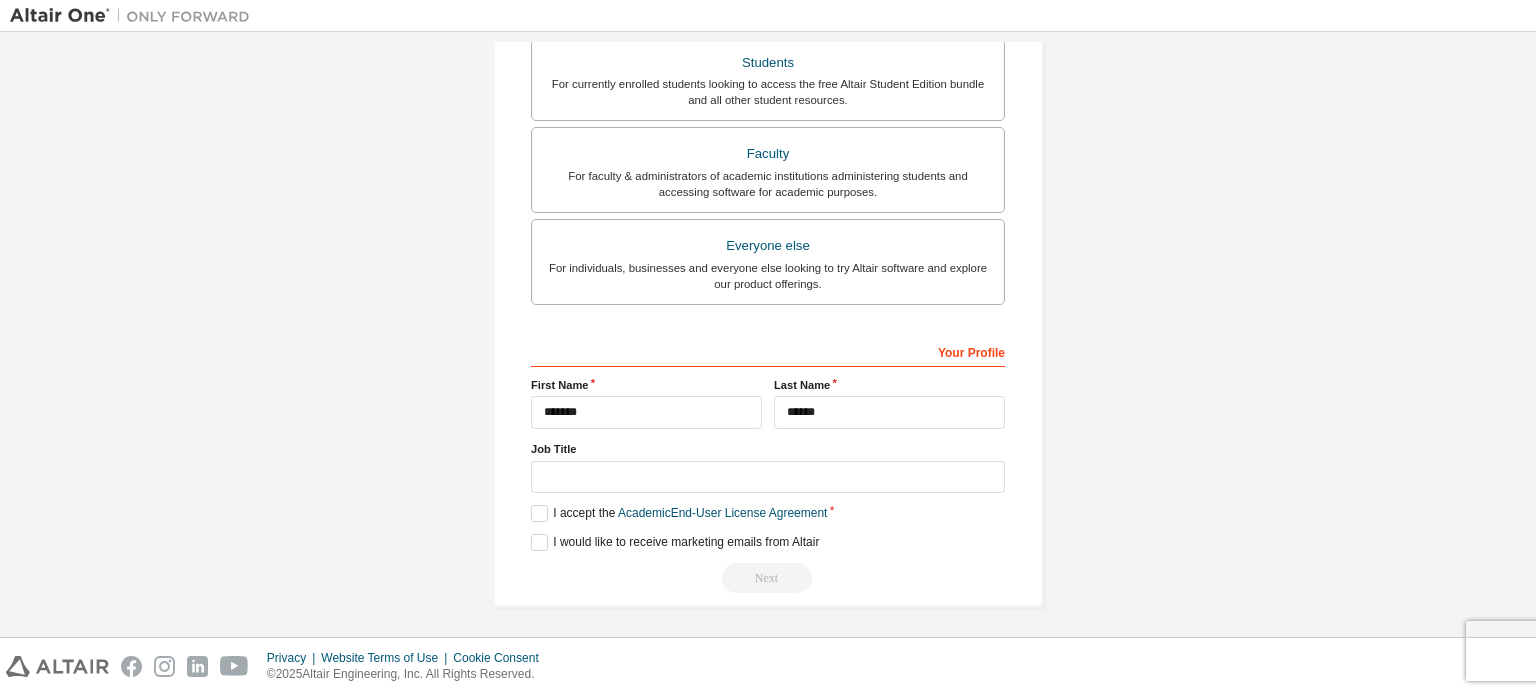 click on "Next" at bounding box center (768, 578) 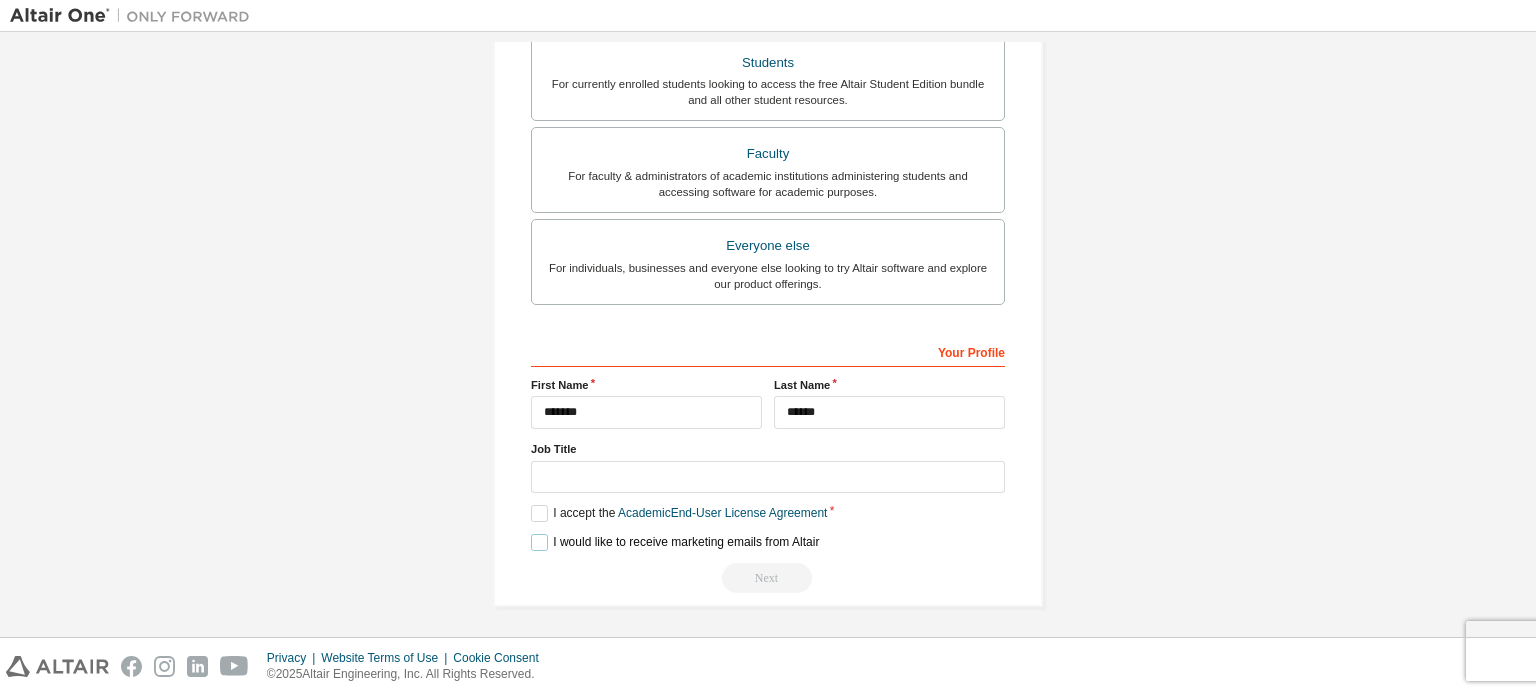 click on "I would like to receive marketing emails from Altair" at bounding box center [675, 542] 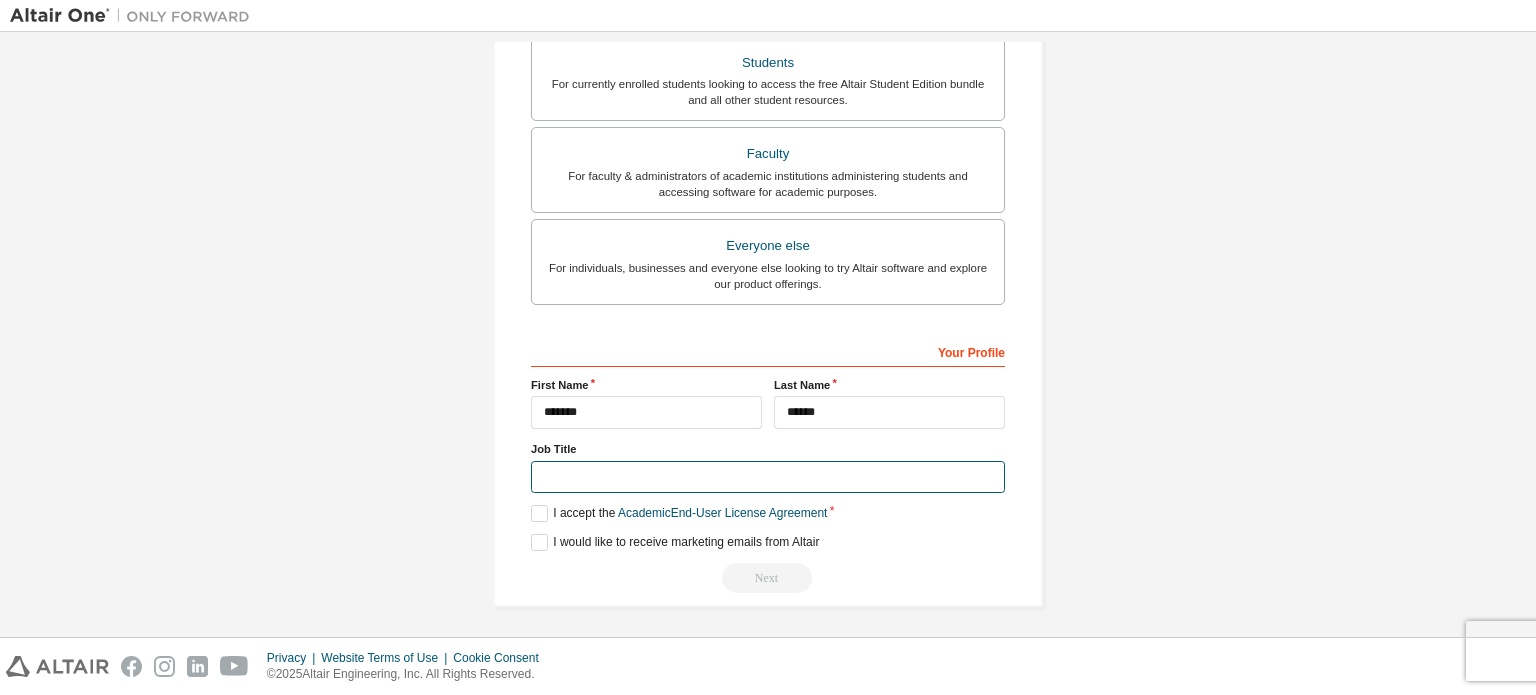 click at bounding box center [768, 477] 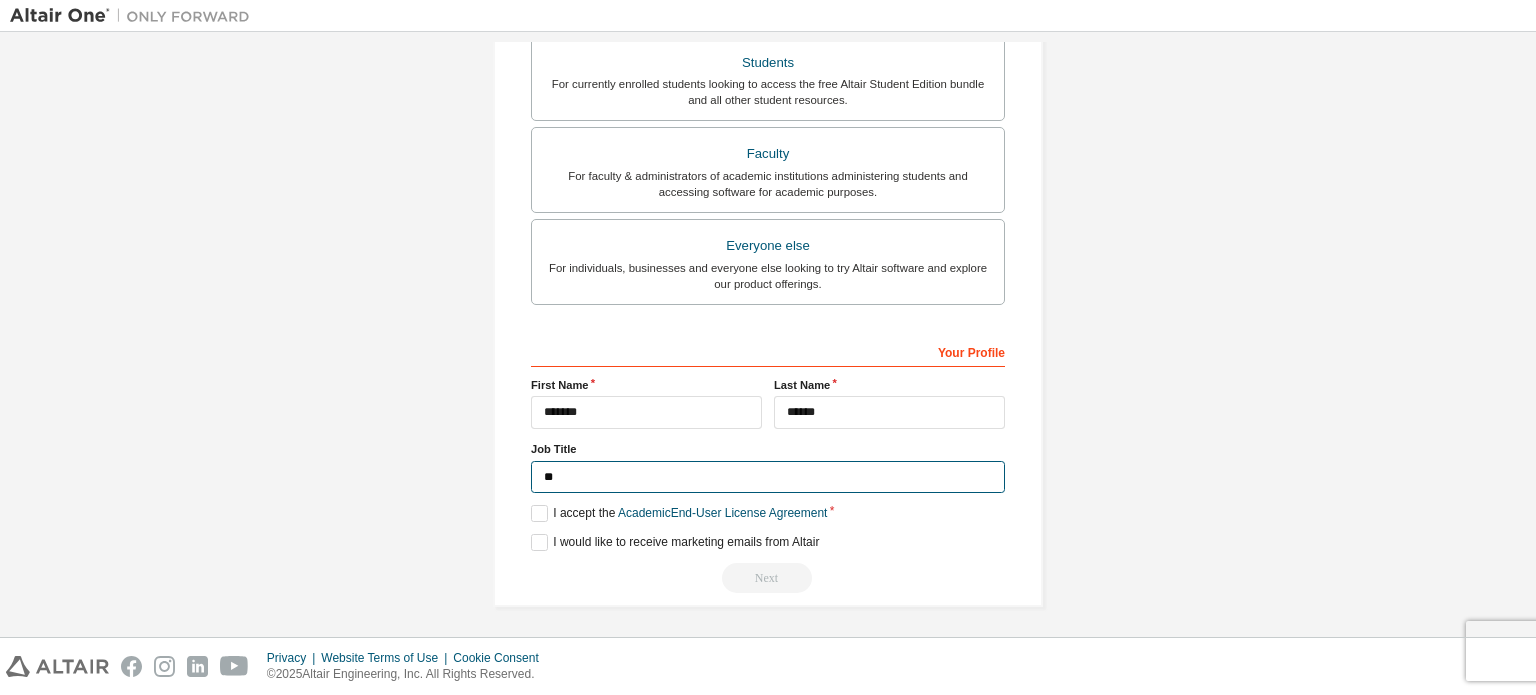 type on "**" 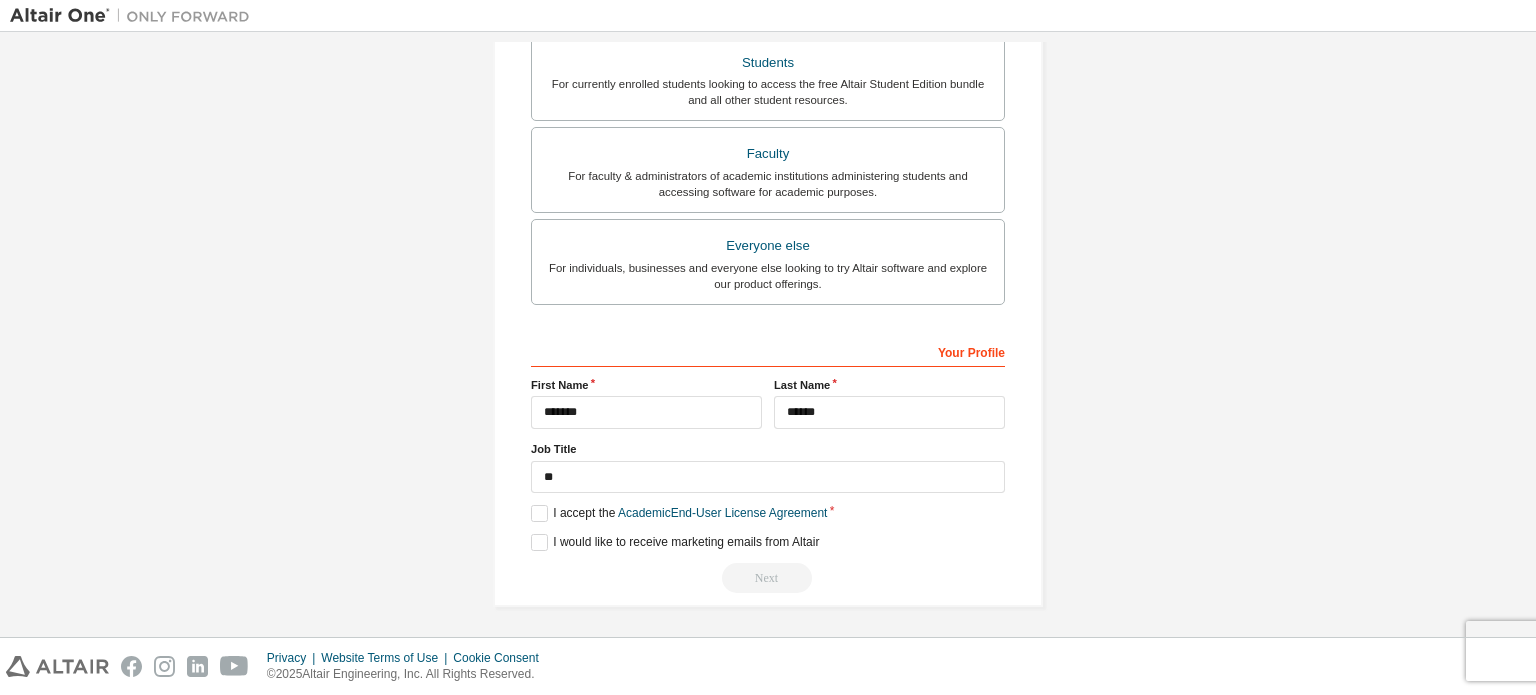 click on "Next" at bounding box center [768, 578] 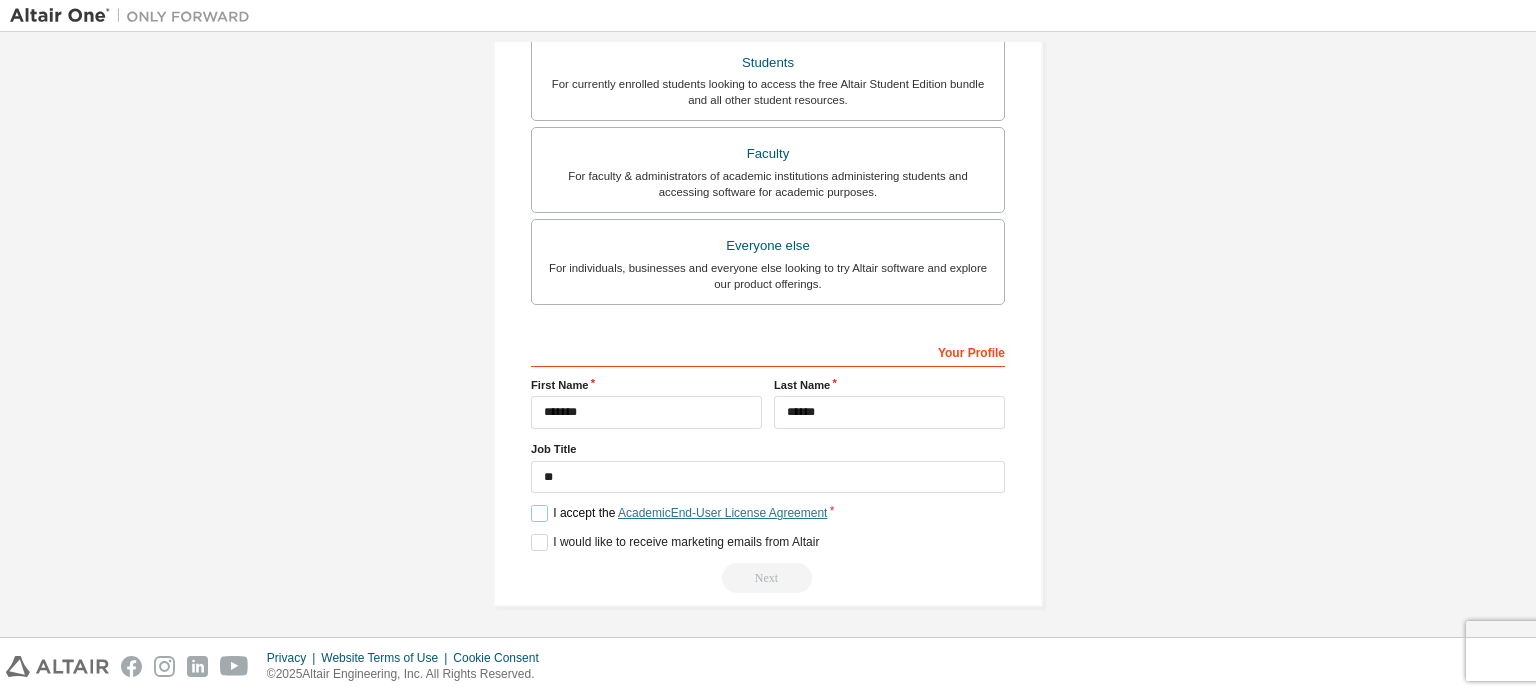 click on "Academic   End-User License Agreement" at bounding box center (722, 513) 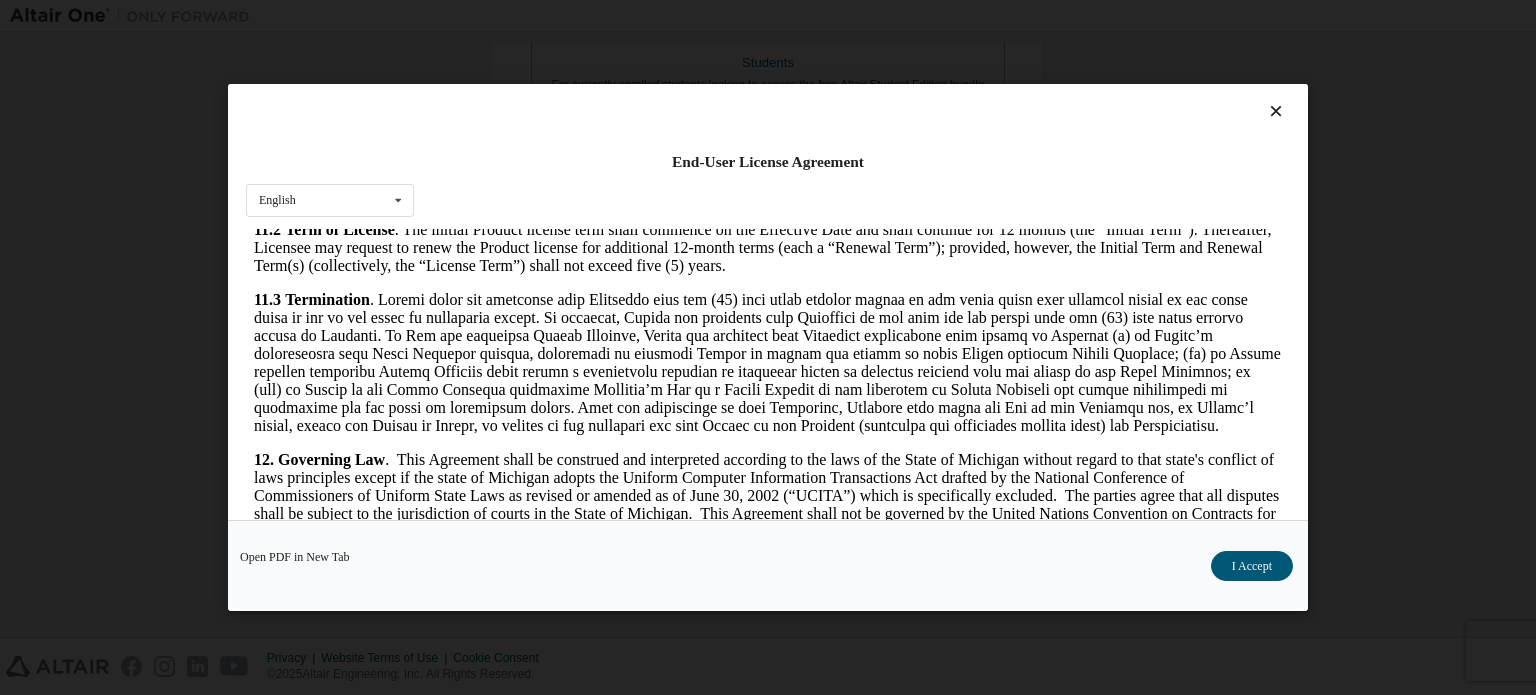 scroll, scrollTop: 3356, scrollLeft: 0, axis: vertical 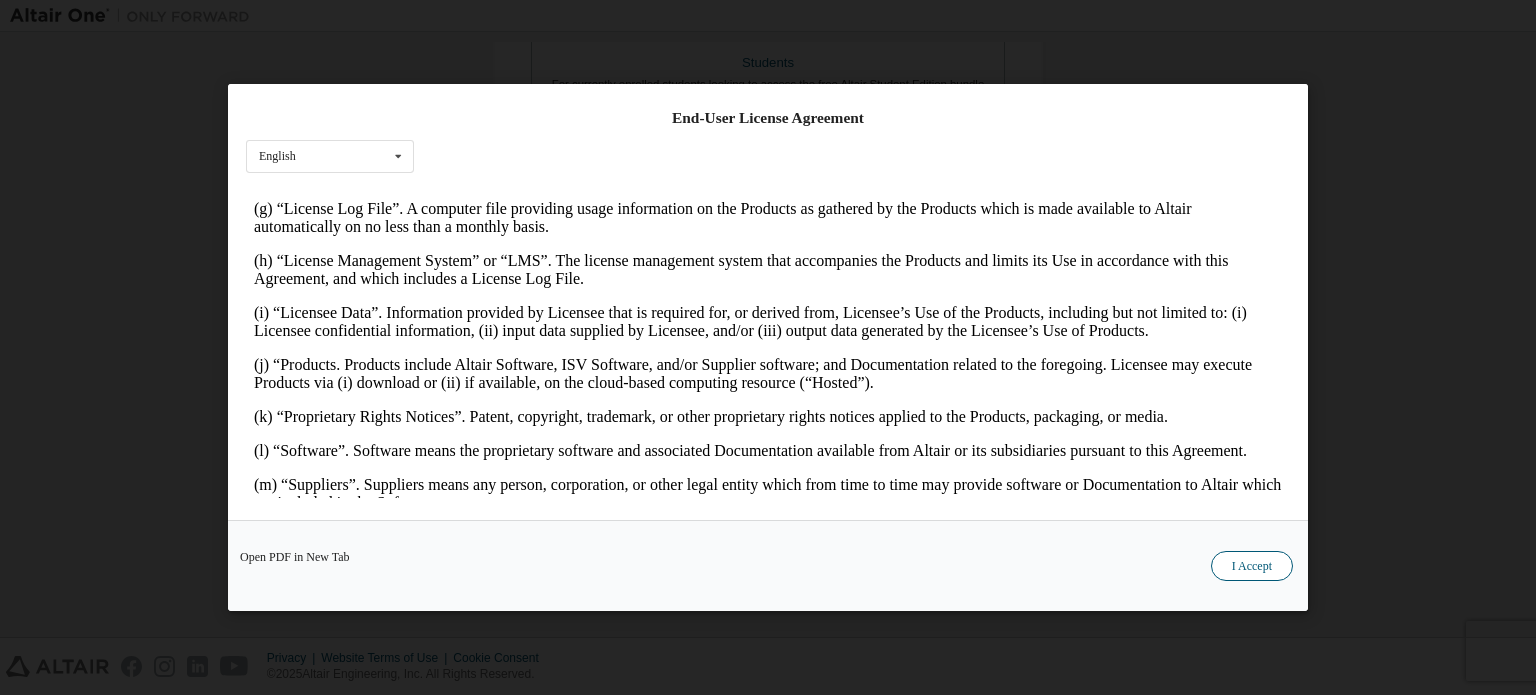 click on "I Accept" at bounding box center [1252, 566] 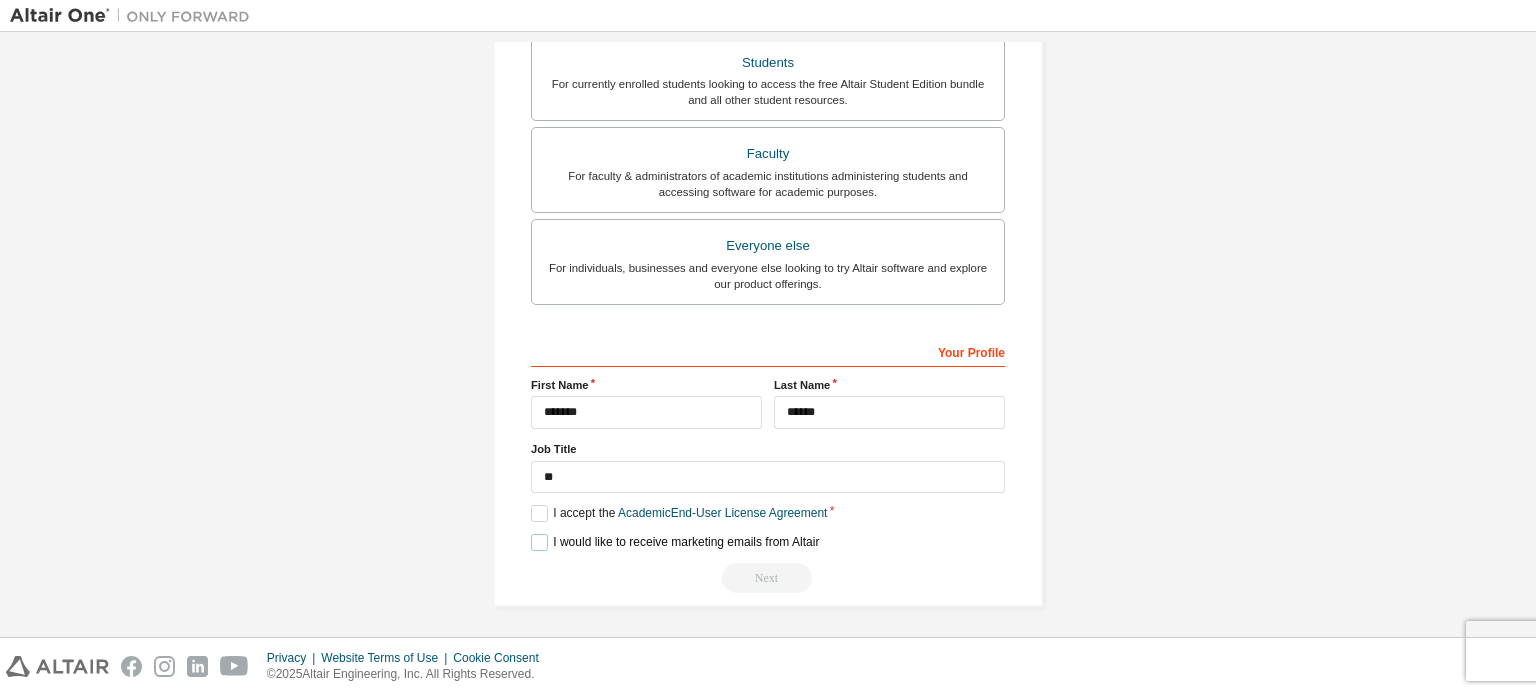 click on "I would like to receive marketing emails from Altair" at bounding box center [675, 542] 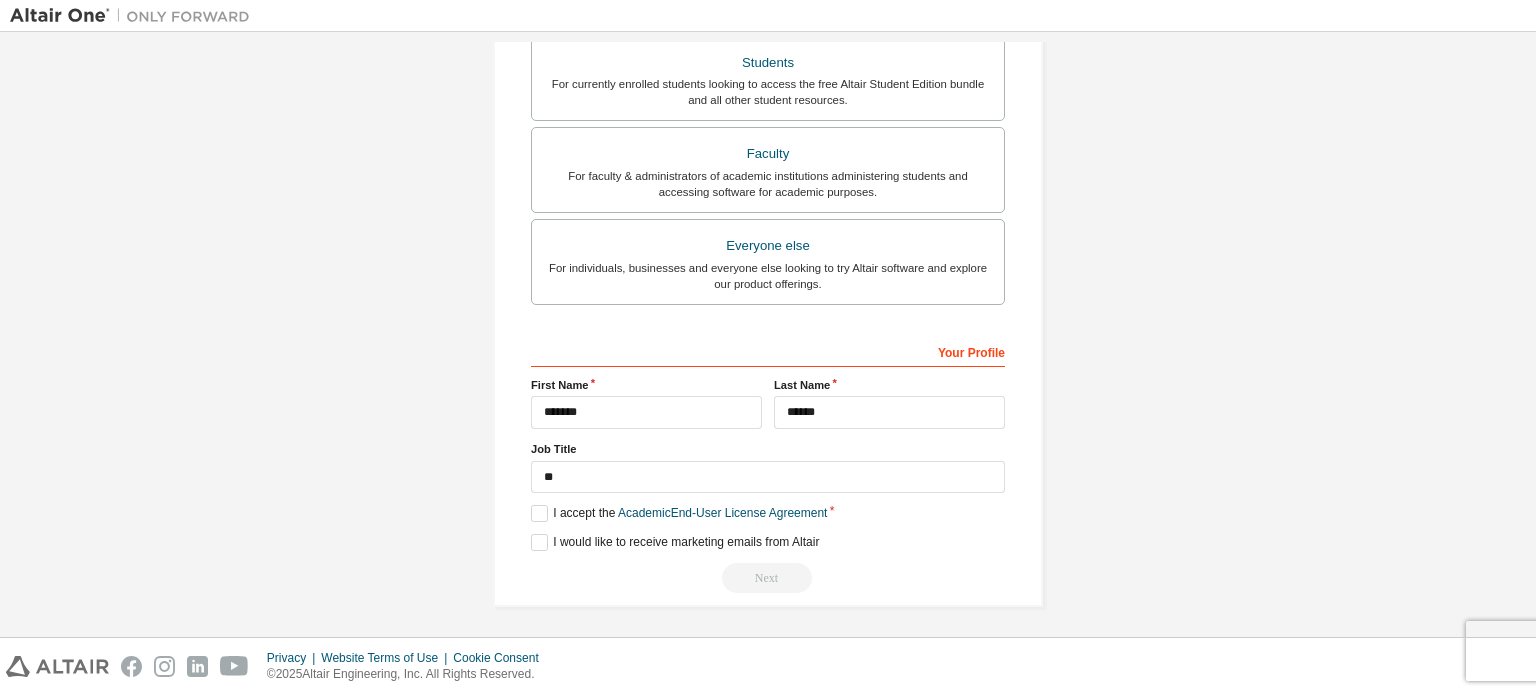 click on "Next" at bounding box center [768, 578] 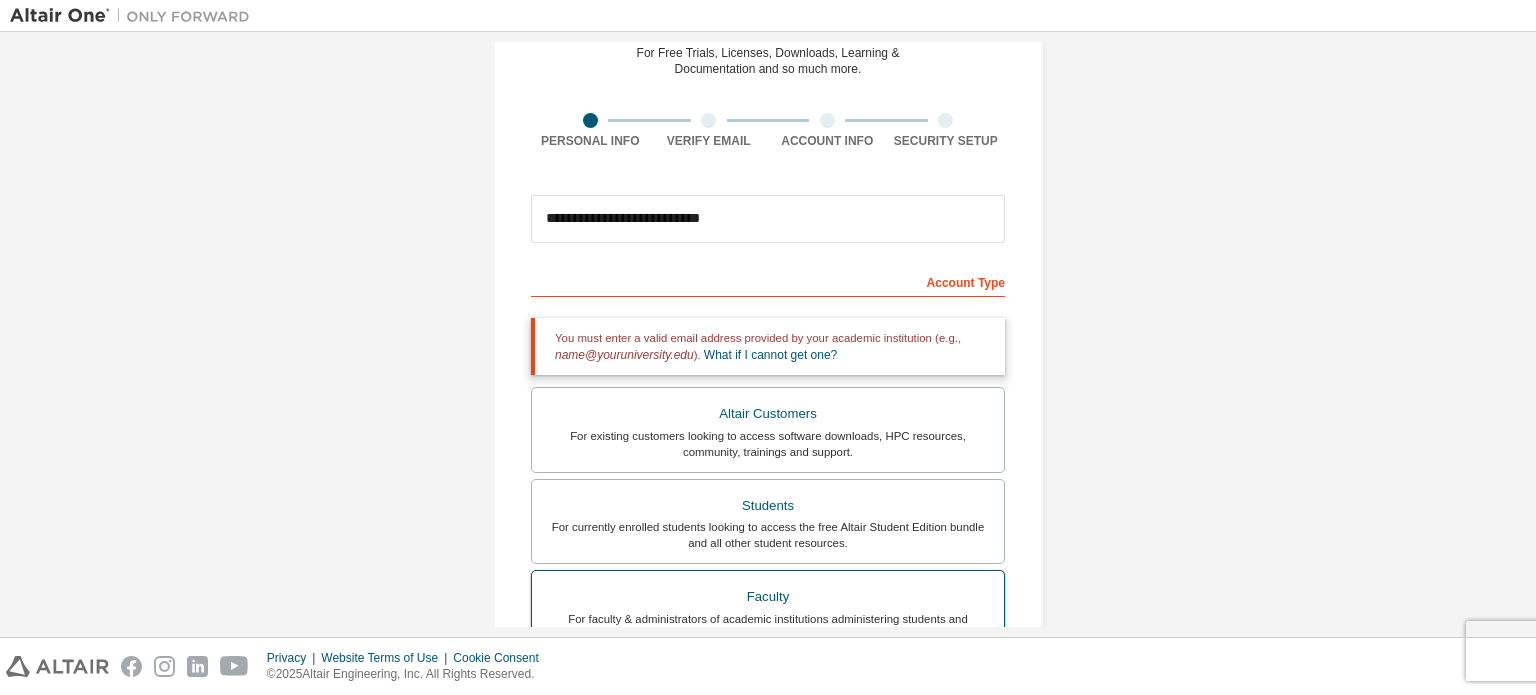 scroll, scrollTop: 94, scrollLeft: 0, axis: vertical 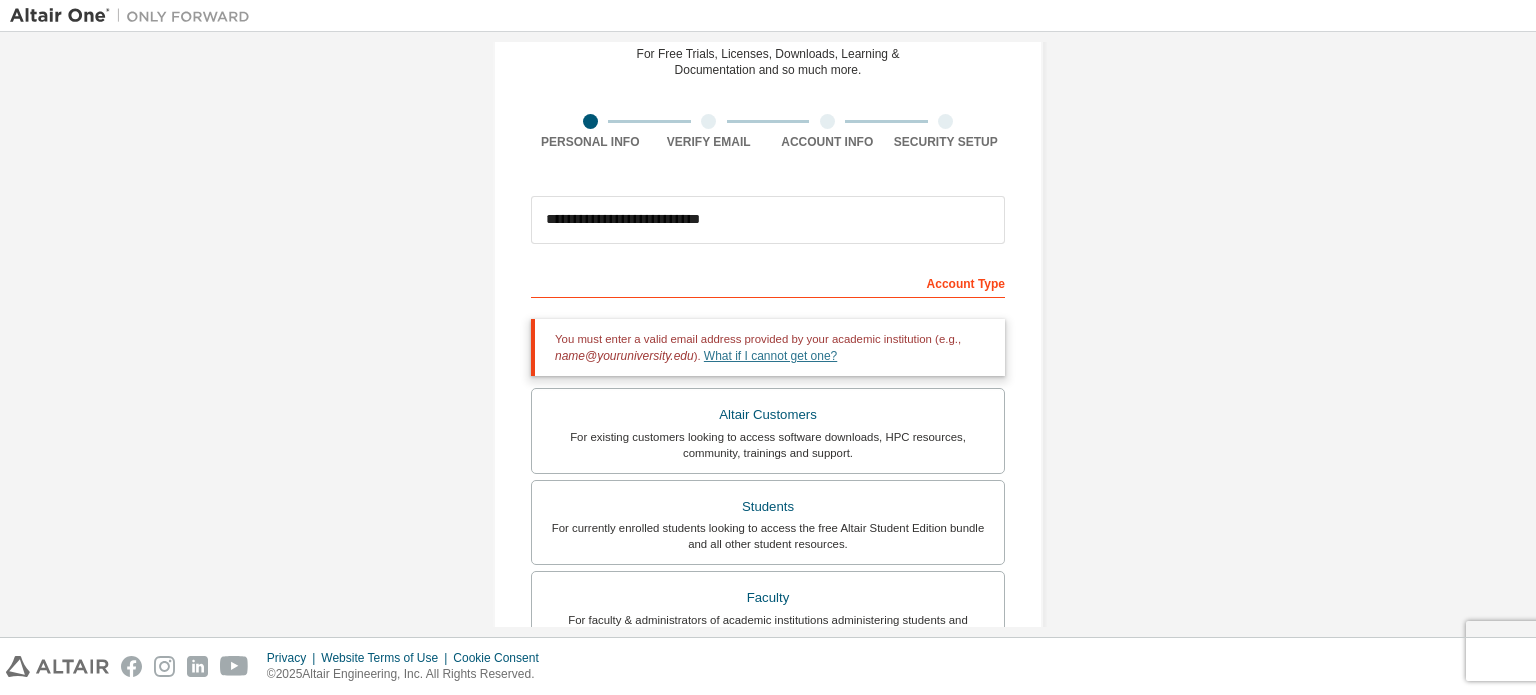 click on "What if I cannot get one?" at bounding box center (770, 356) 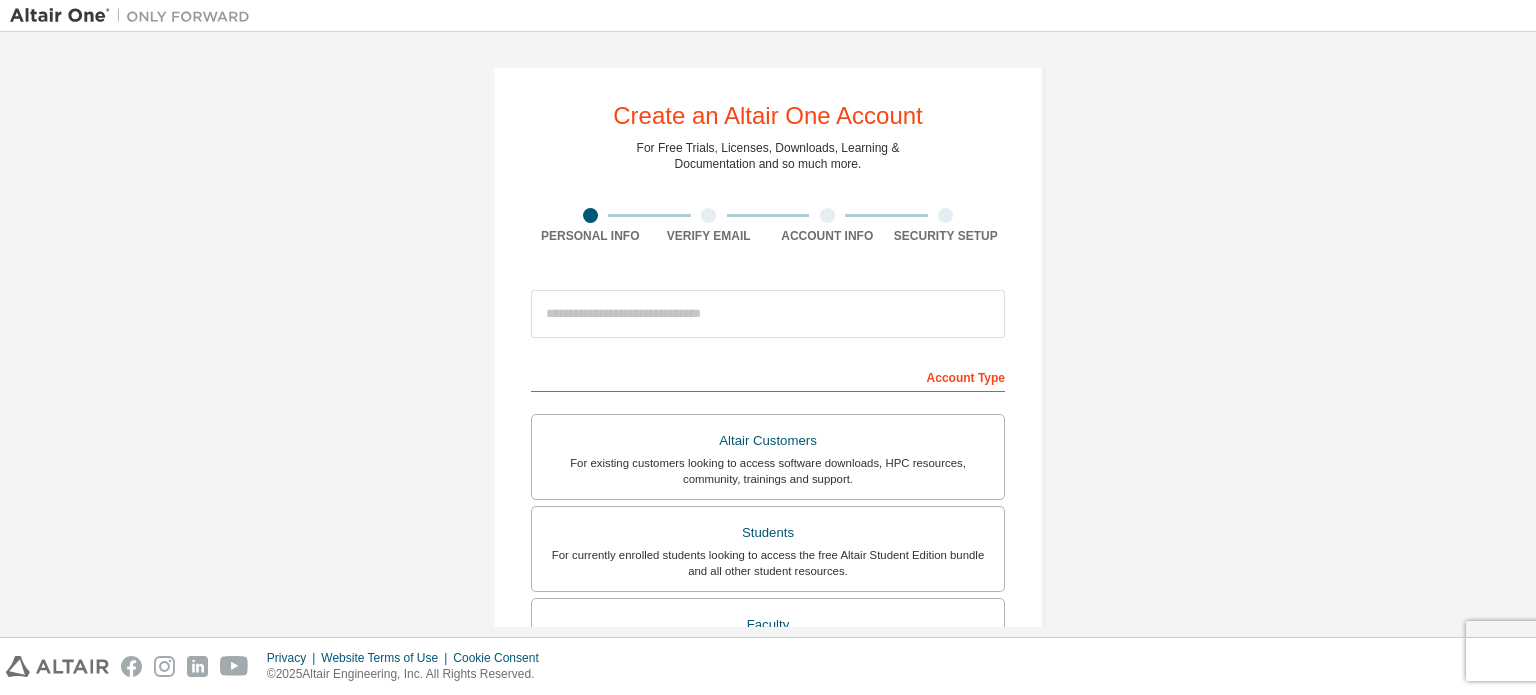 scroll, scrollTop: 0, scrollLeft: 0, axis: both 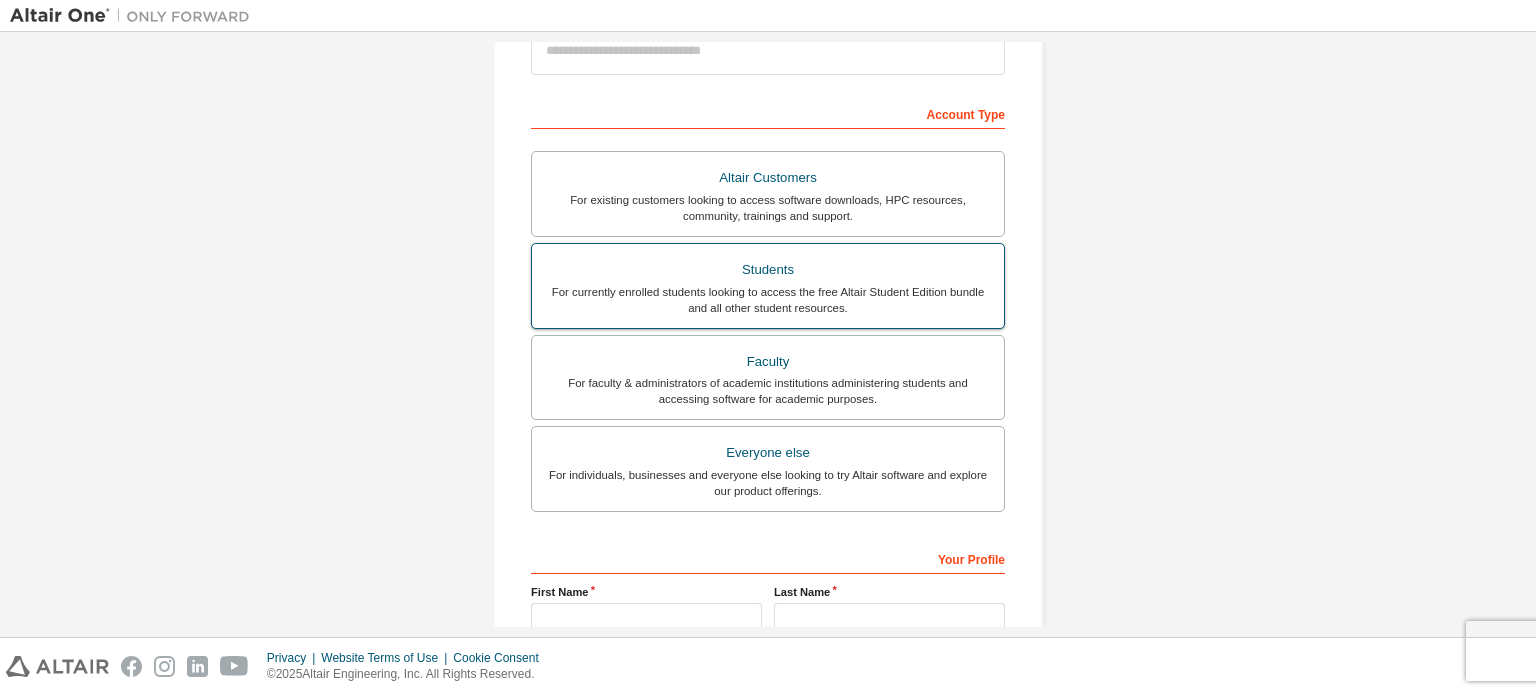 click on "For currently enrolled students looking to access the free Altair Student Edition bundle and all other student resources." at bounding box center [768, 300] 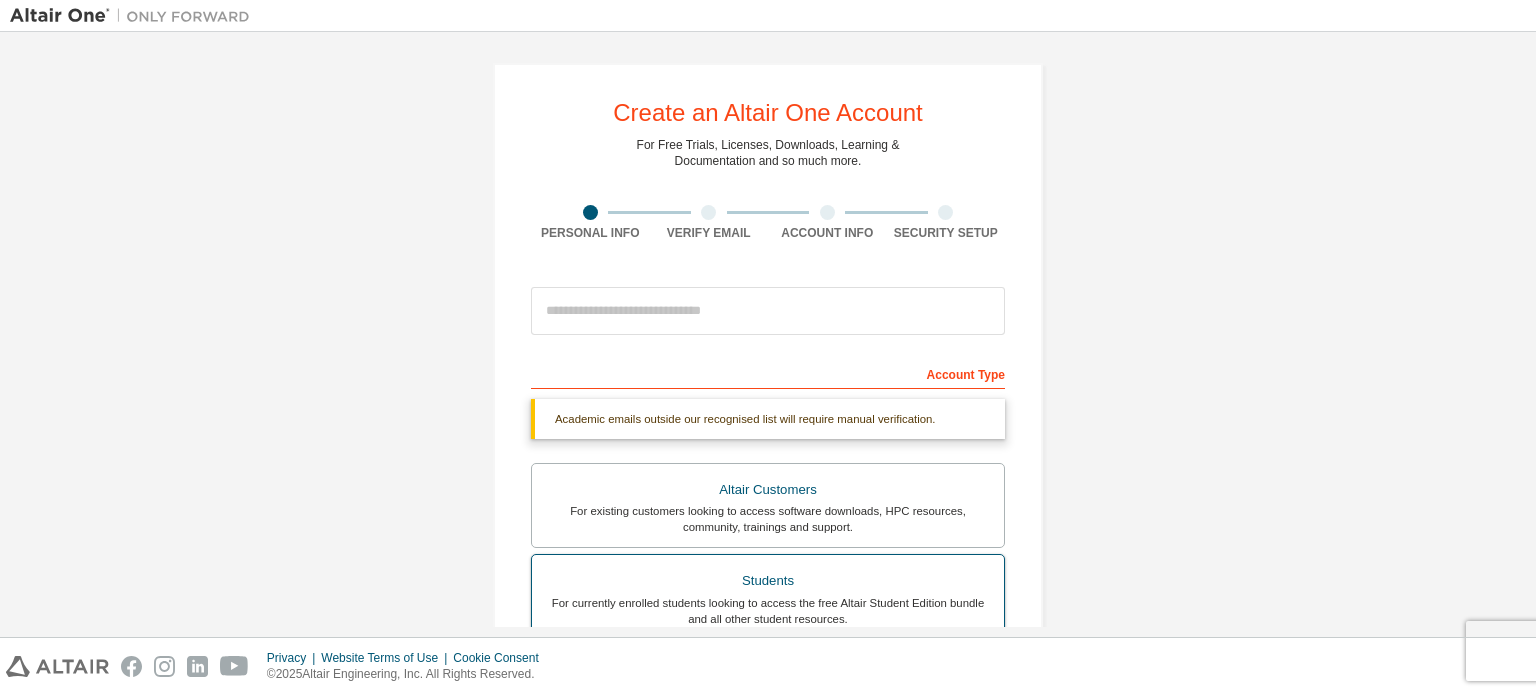 scroll, scrollTop: 2, scrollLeft: 0, axis: vertical 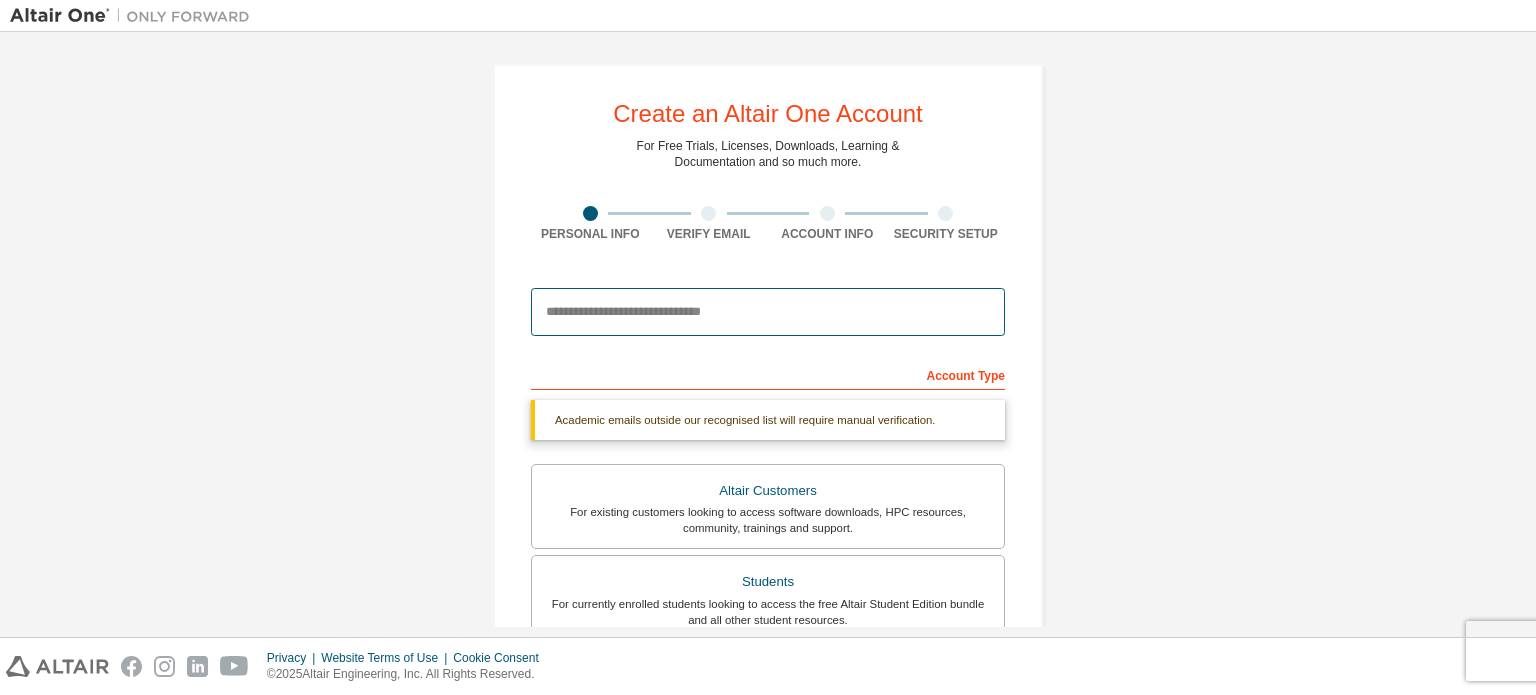 click at bounding box center [768, 312] 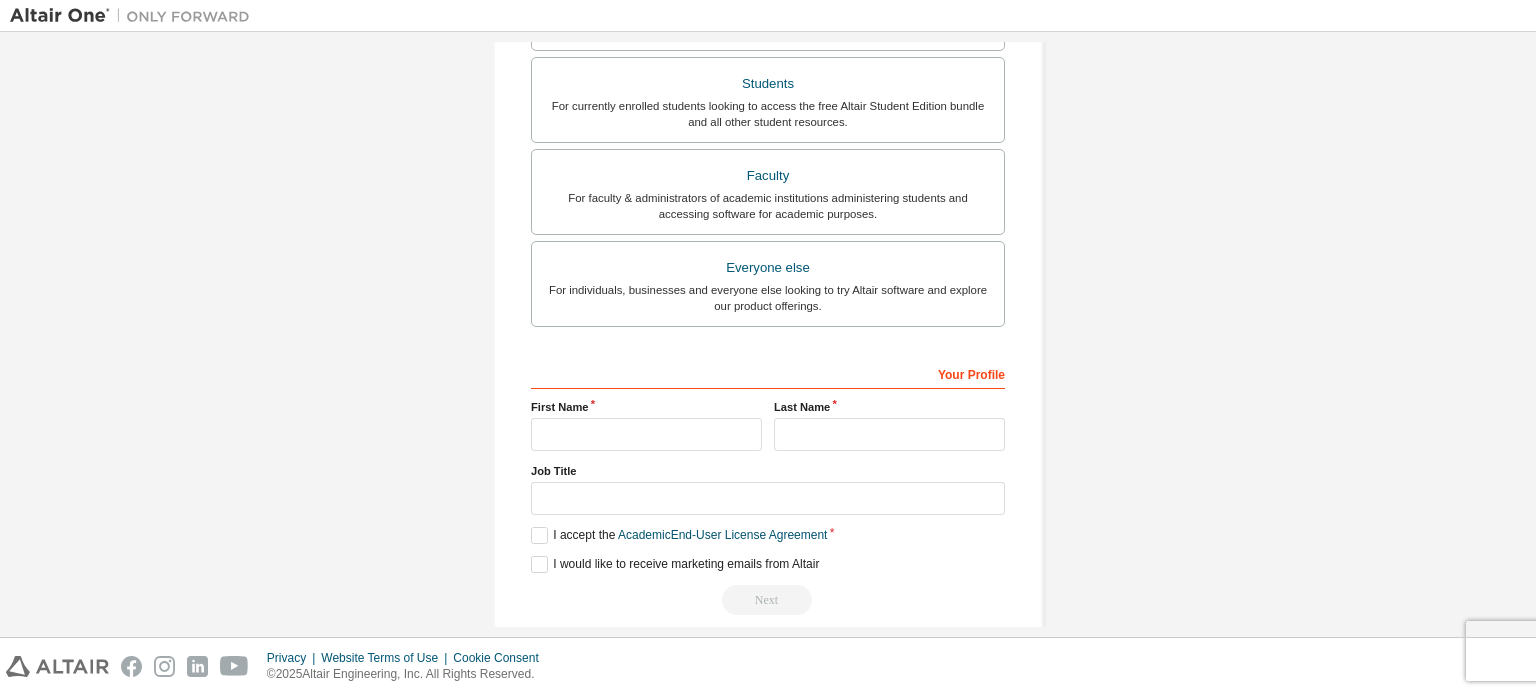 scroll, scrollTop: 521, scrollLeft: 0, axis: vertical 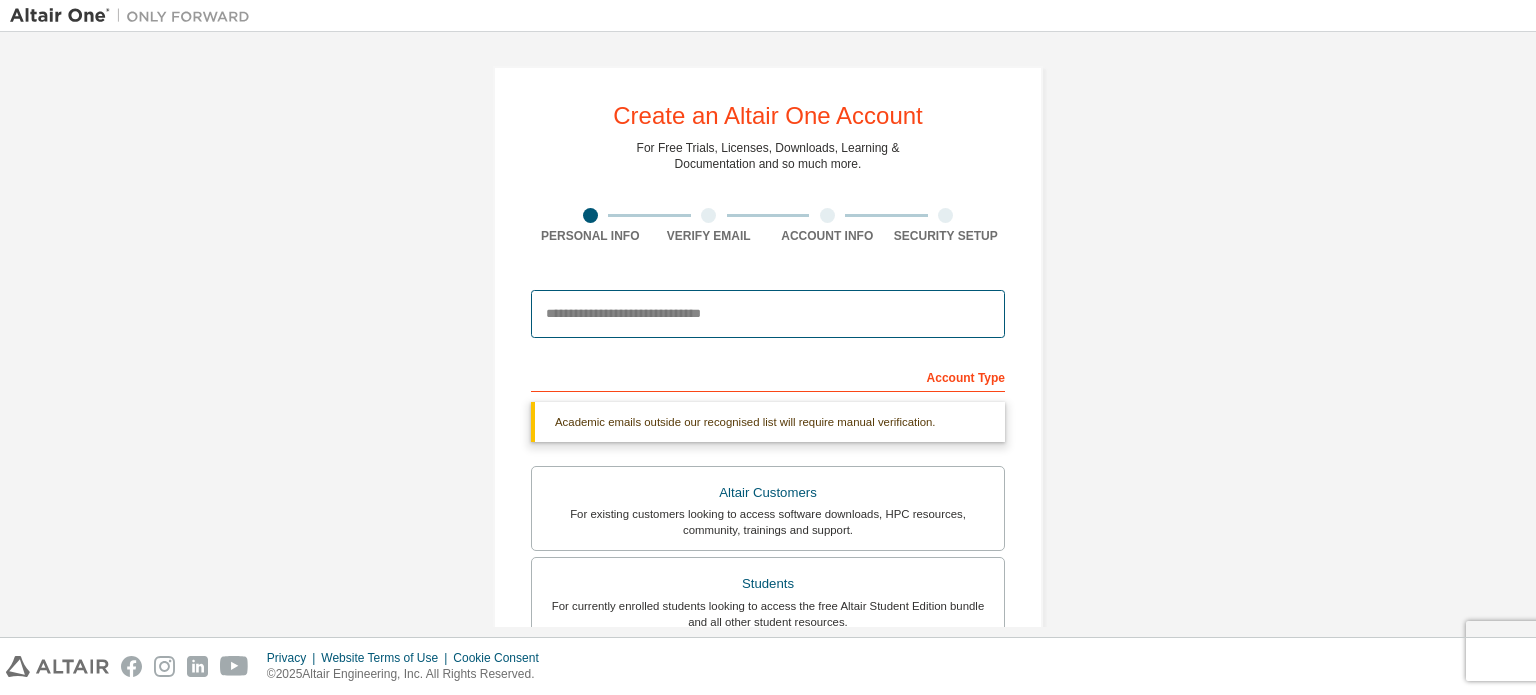 click at bounding box center (768, 314) 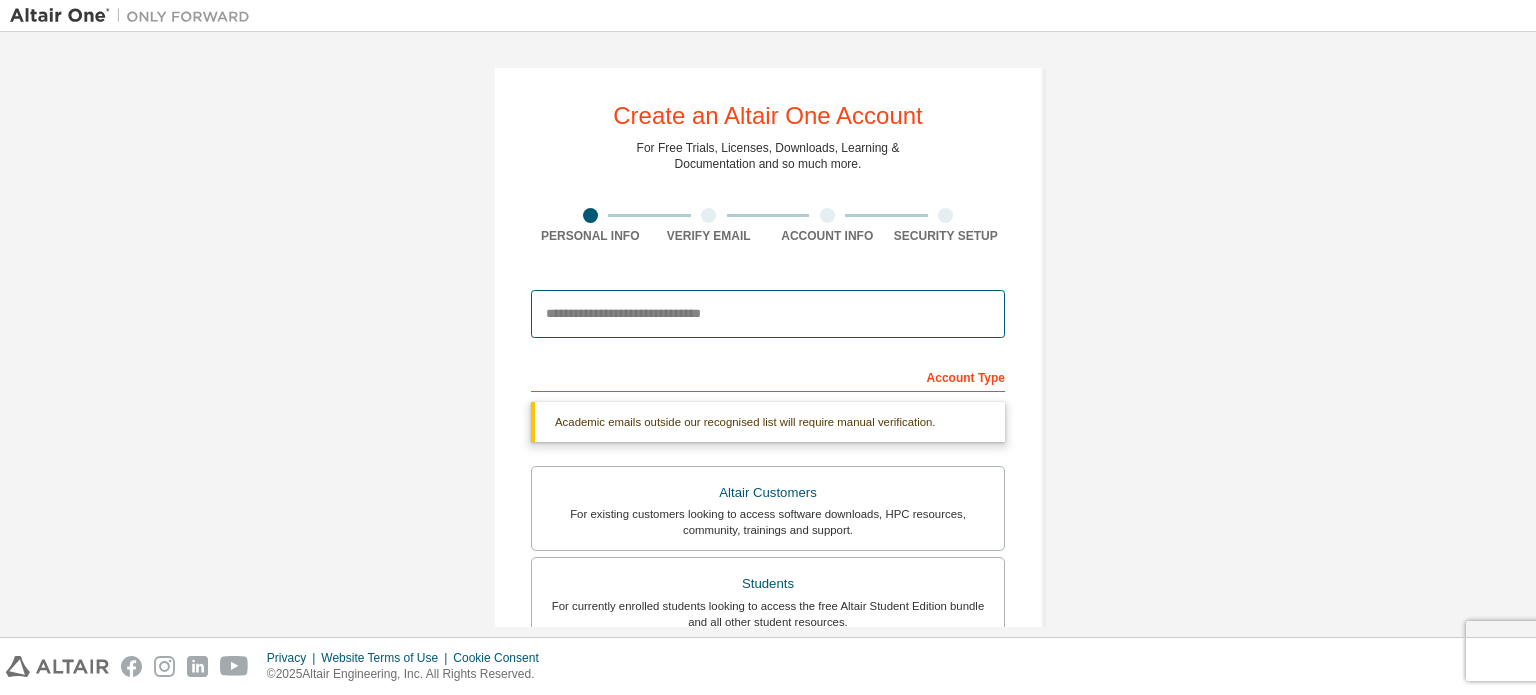 click at bounding box center (768, 314) 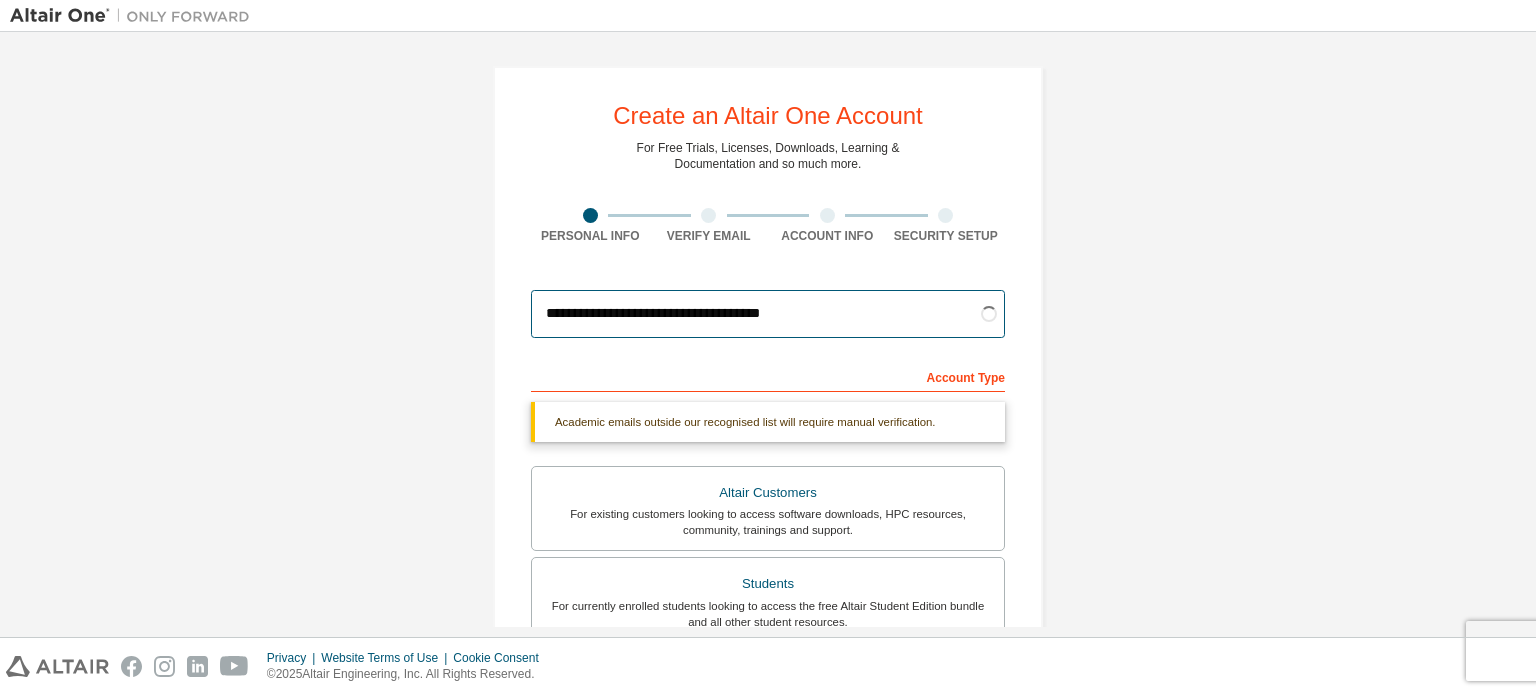 click on "**********" at bounding box center [768, 314] 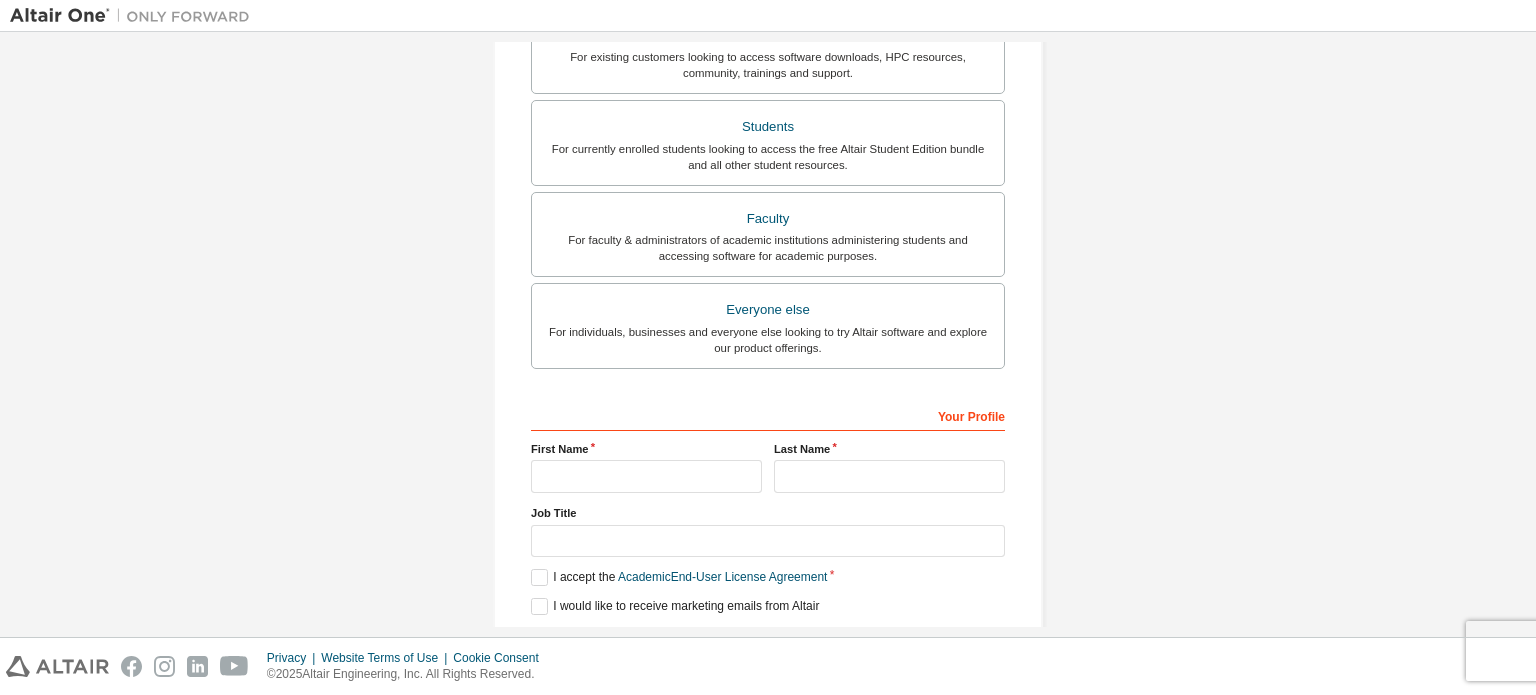 scroll, scrollTop: 407, scrollLeft: 0, axis: vertical 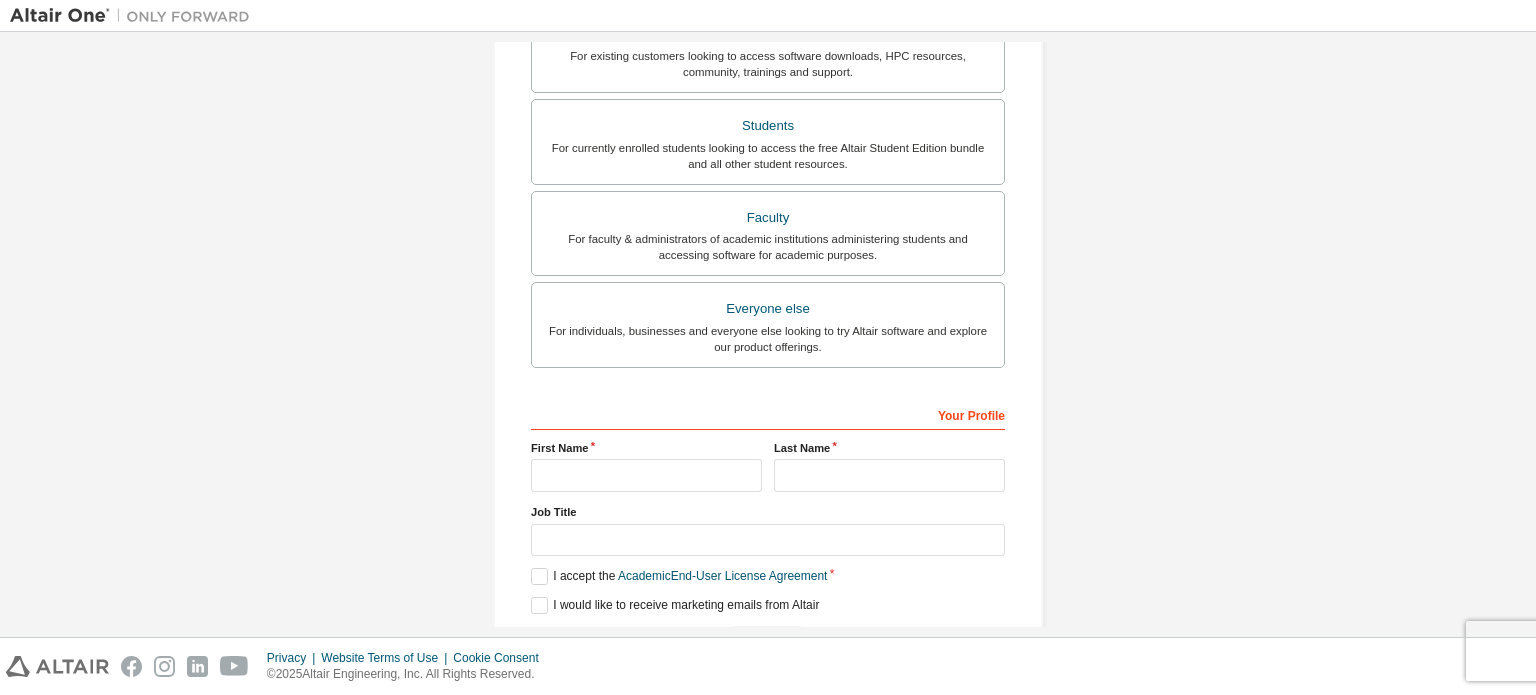 type on "**********" 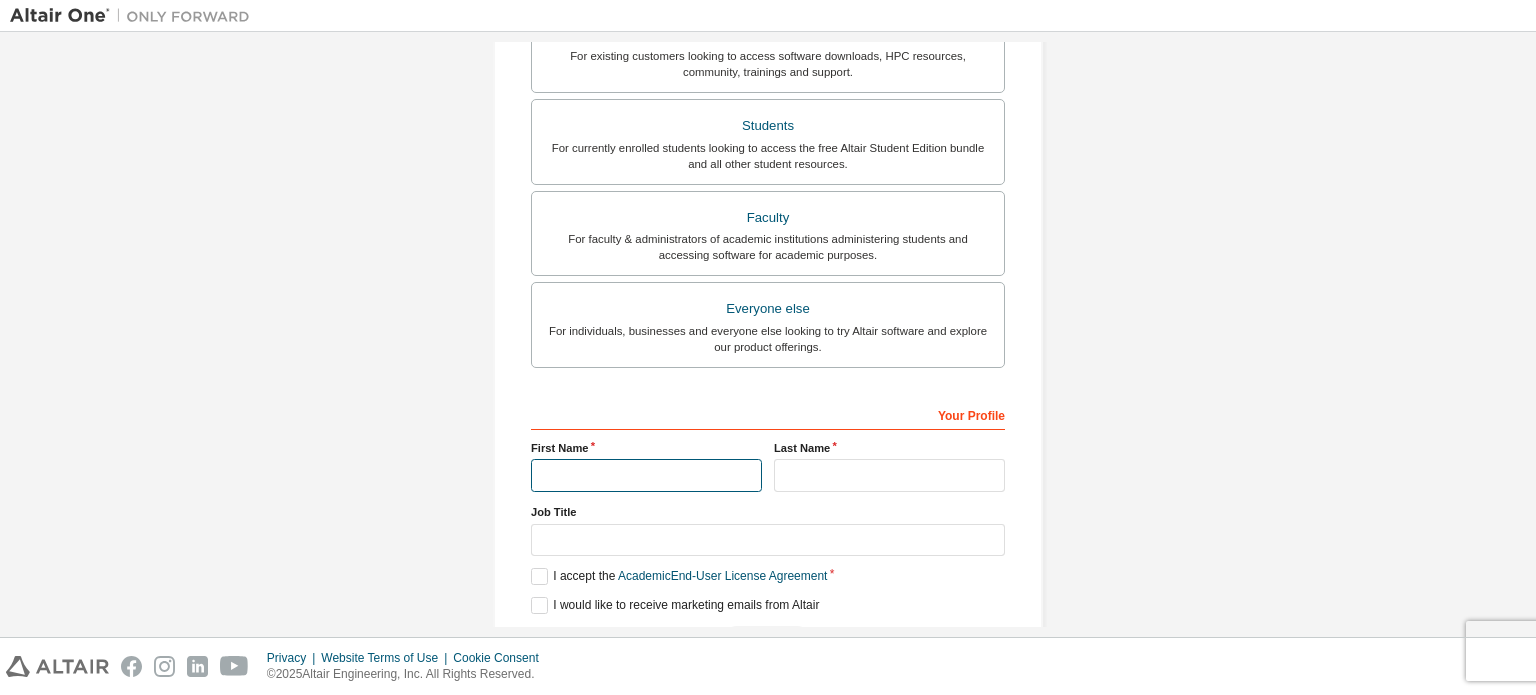 click at bounding box center (646, 475) 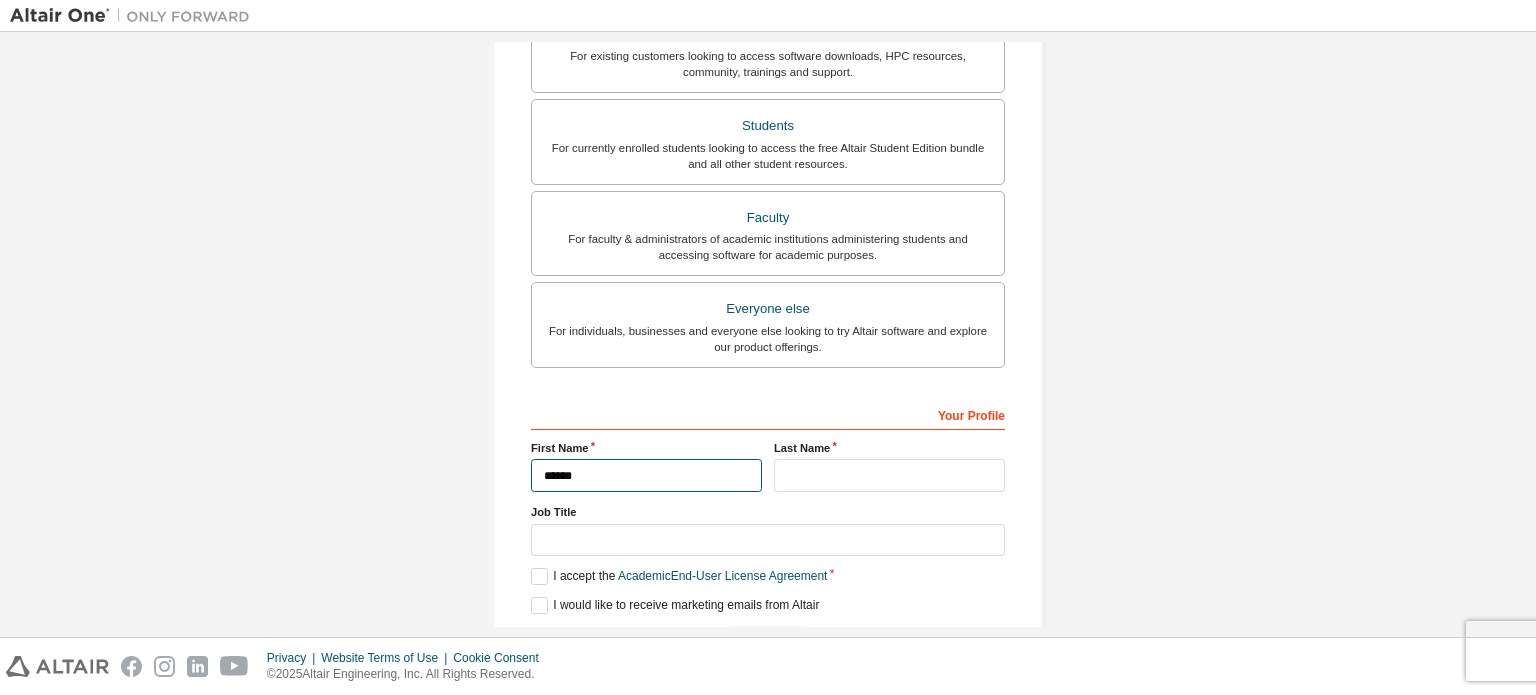 type on "******" 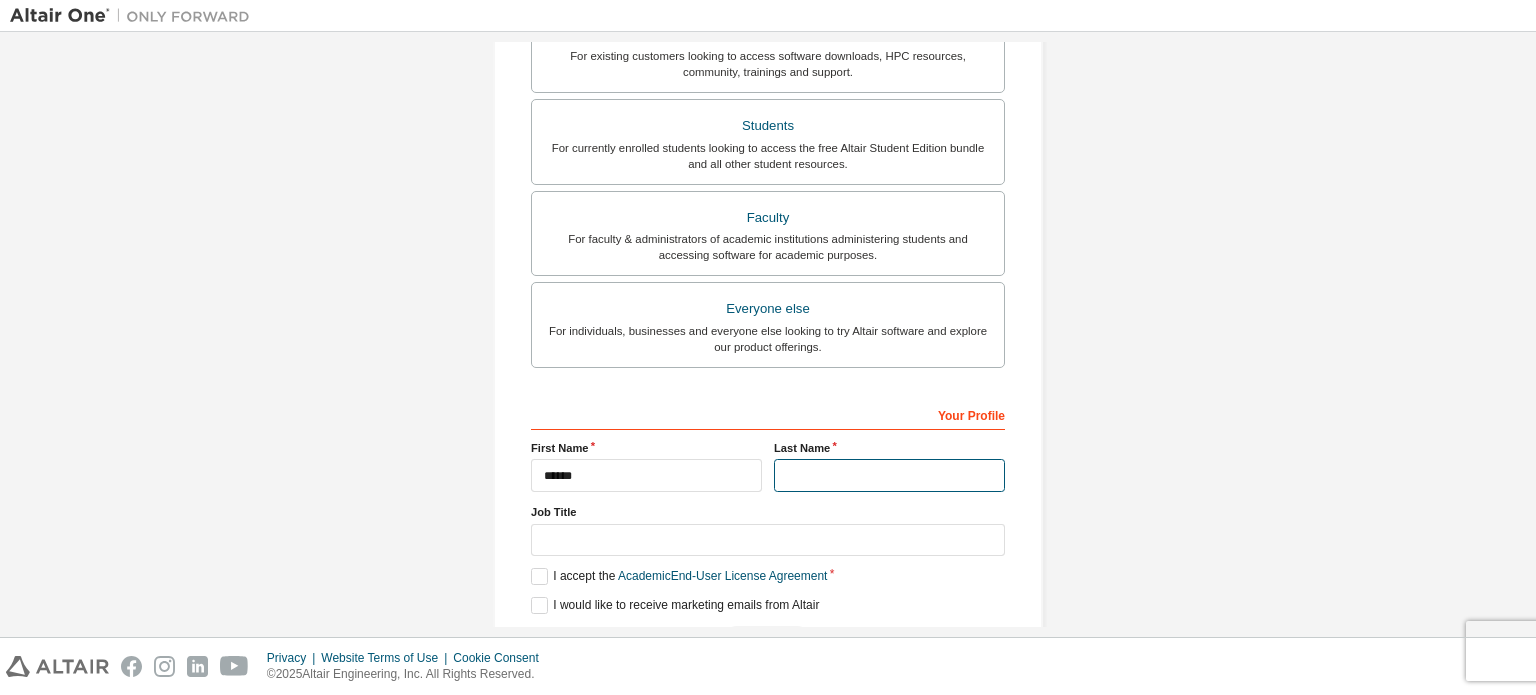 click at bounding box center [889, 475] 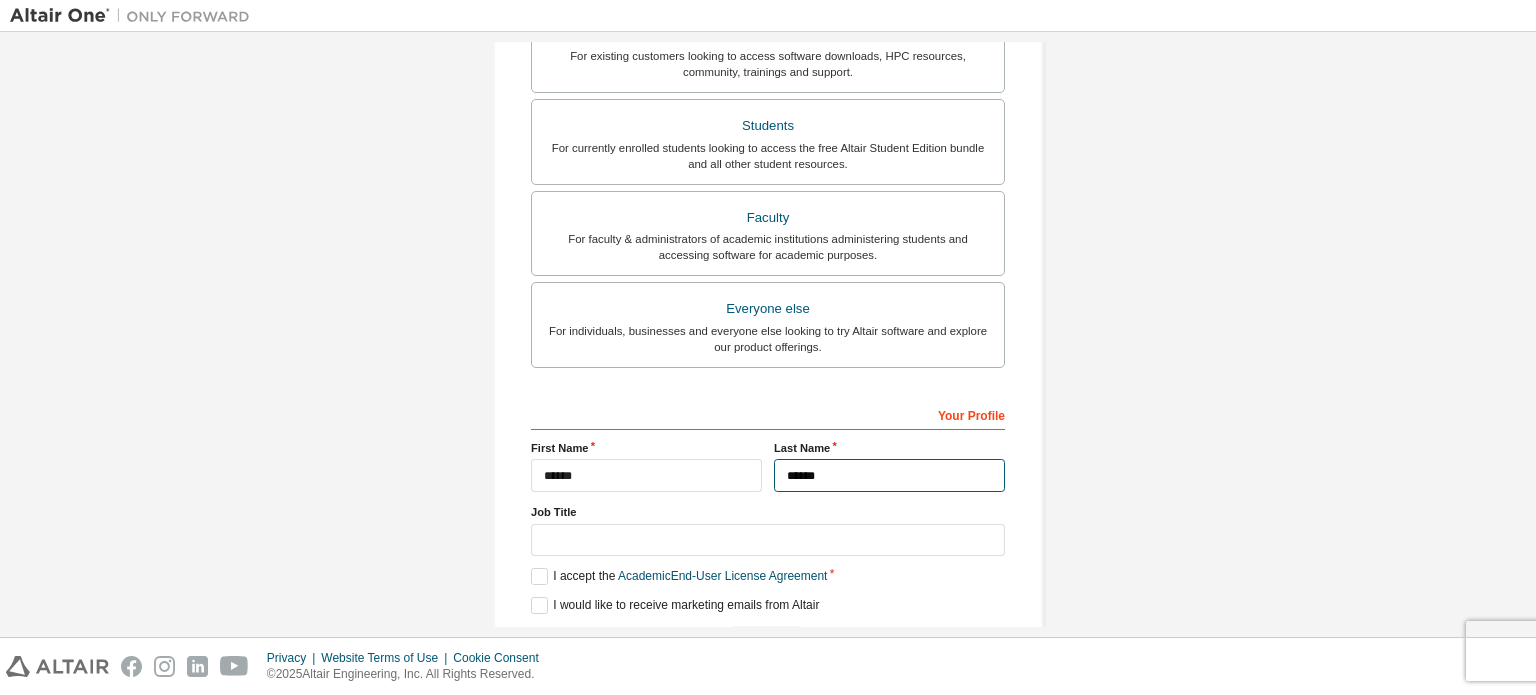scroll, scrollTop: 469, scrollLeft: 0, axis: vertical 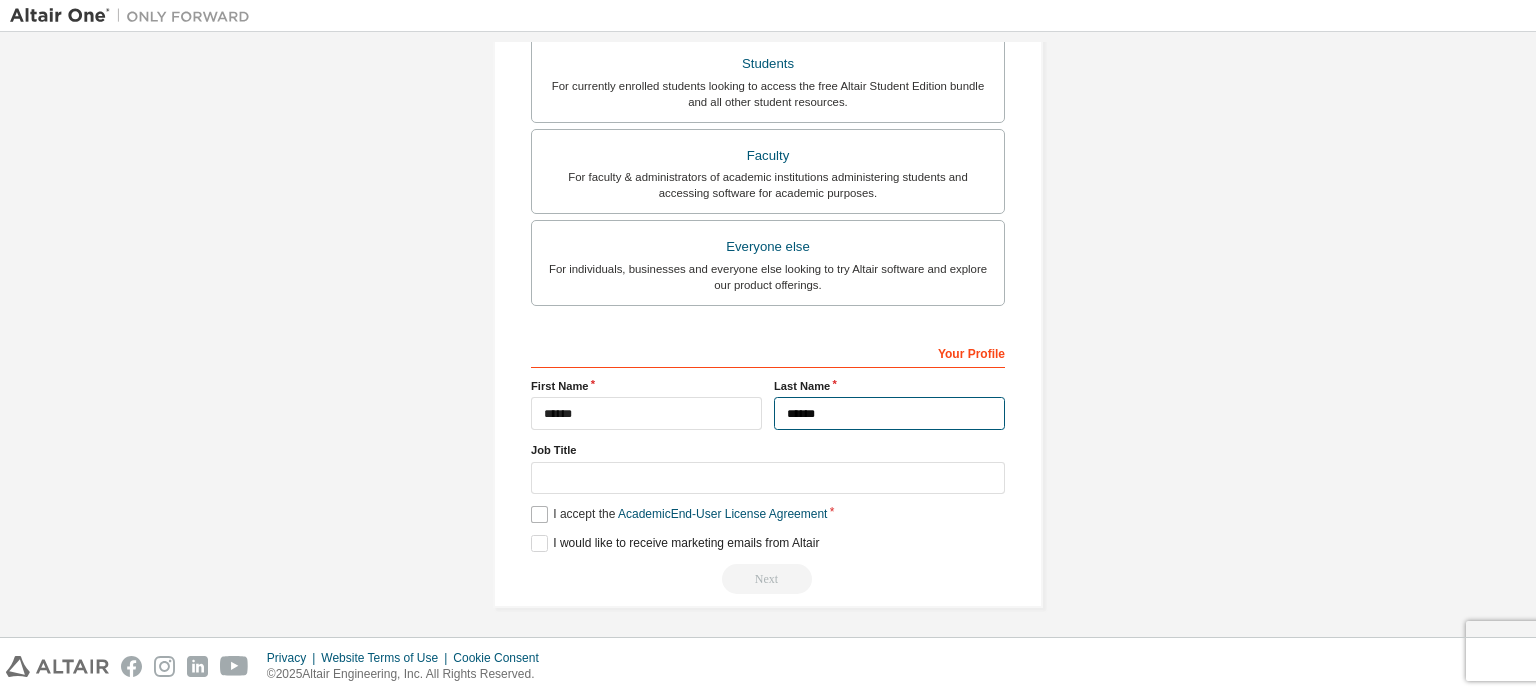 type on "******" 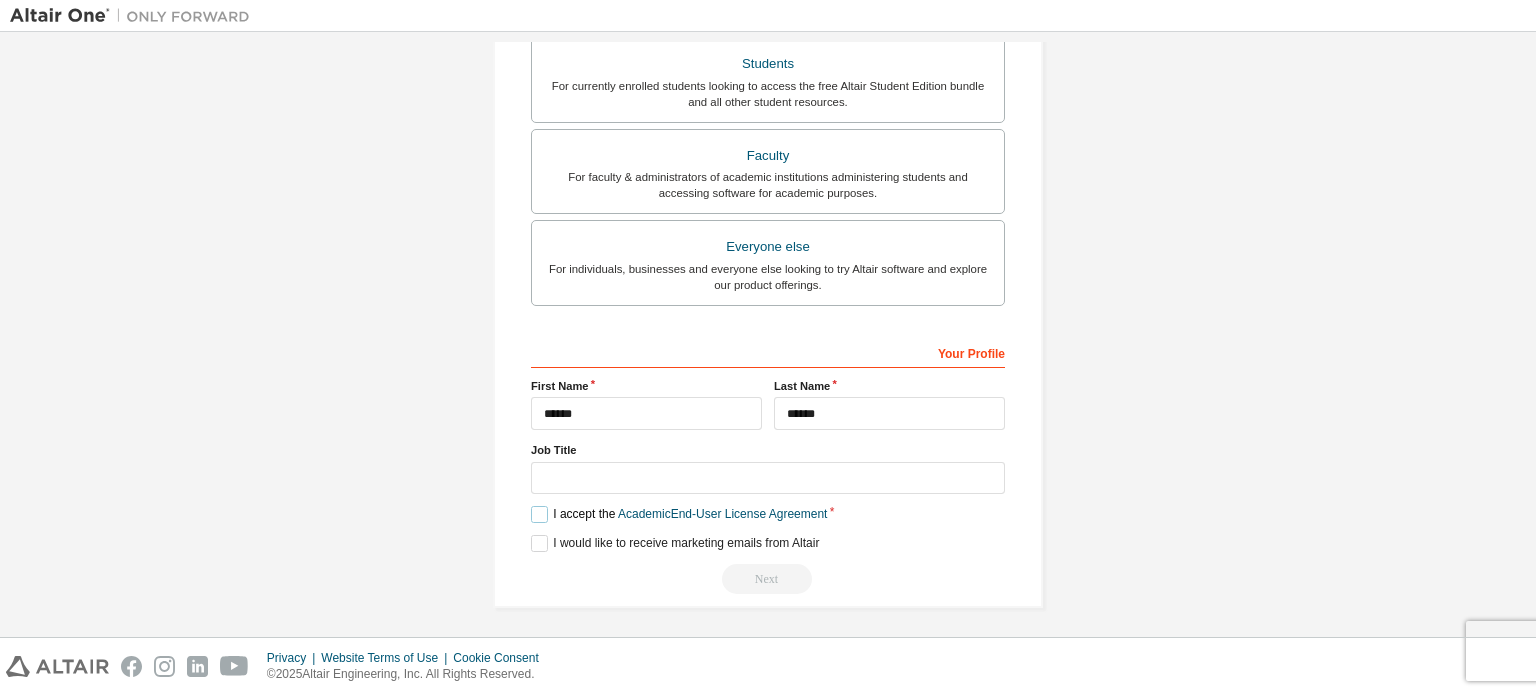 click on "I accept the   Academic   End-User License Agreement" at bounding box center (679, 514) 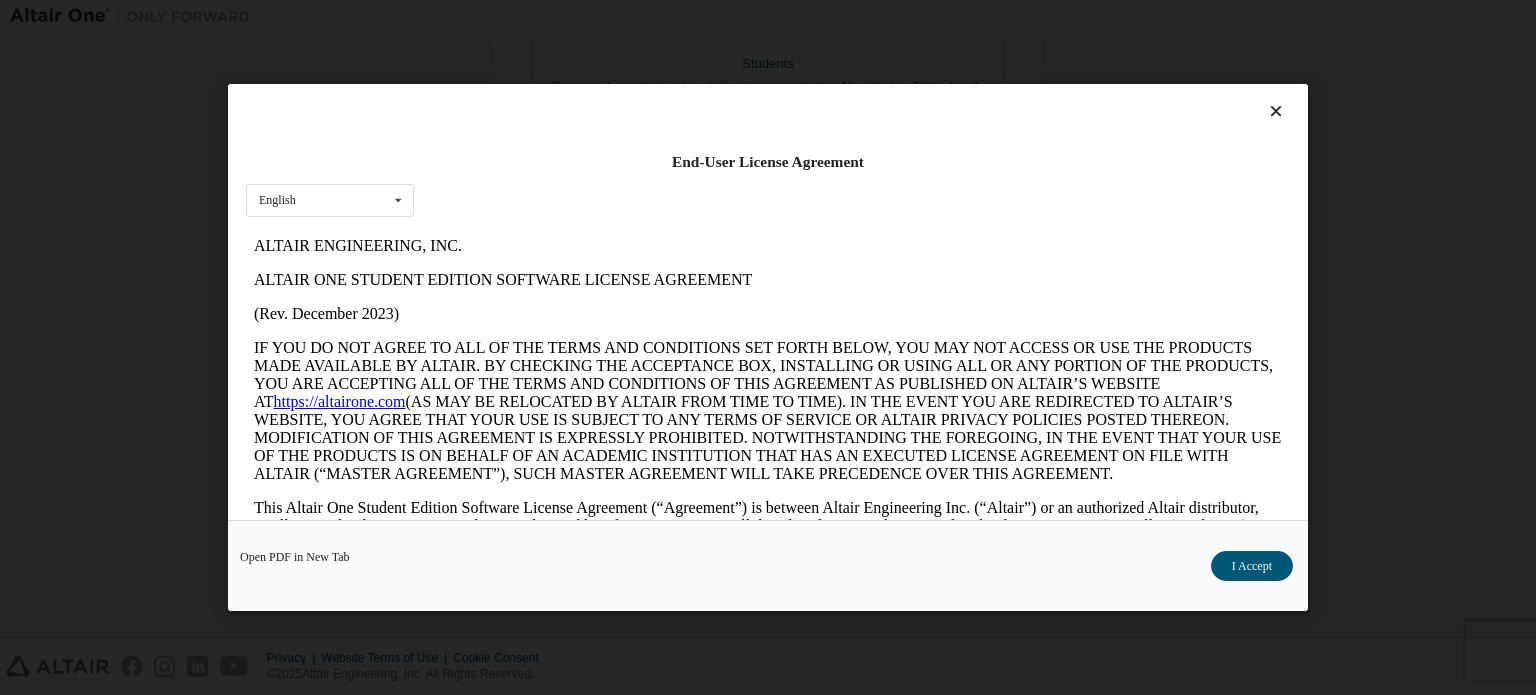scroll, scrollTop: 0, scrollLeft: 0, axis: both 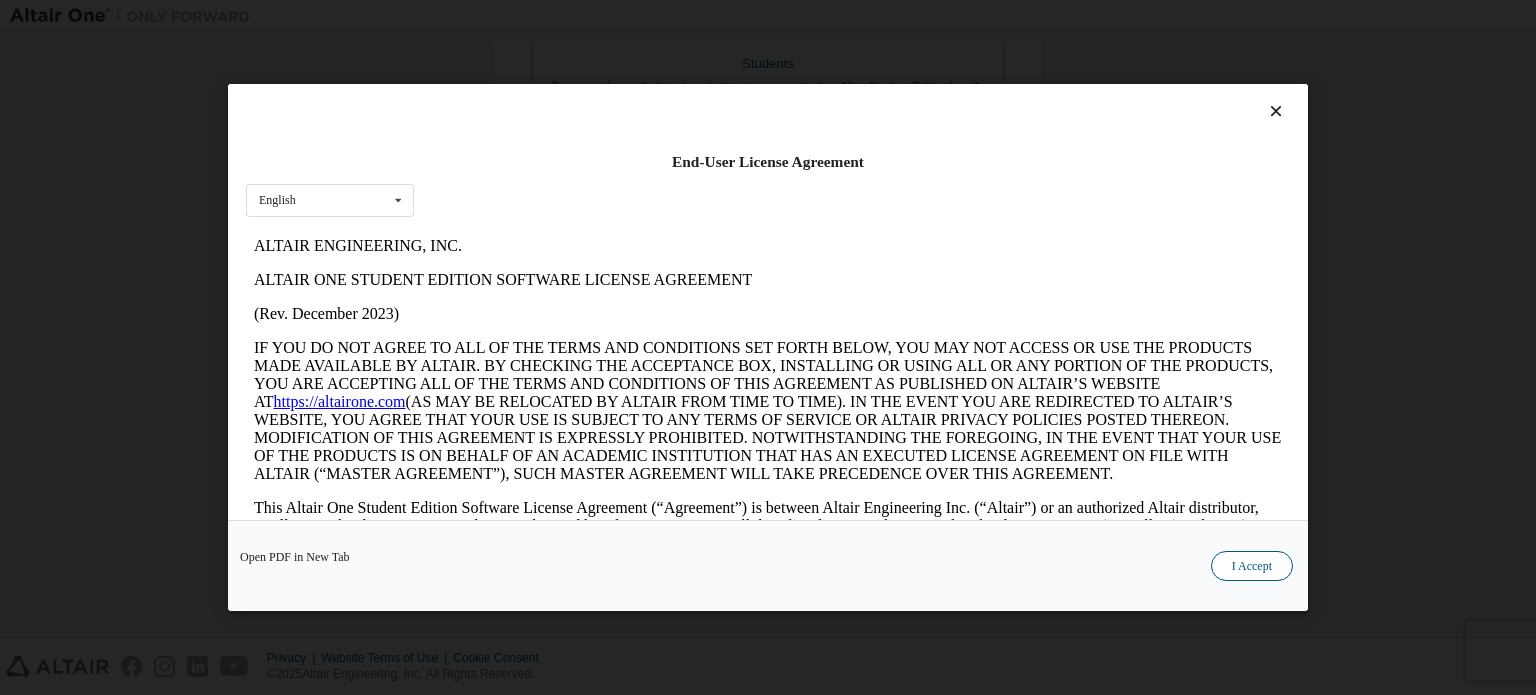 click on "I Accept" at bounding box center (1252, 566) 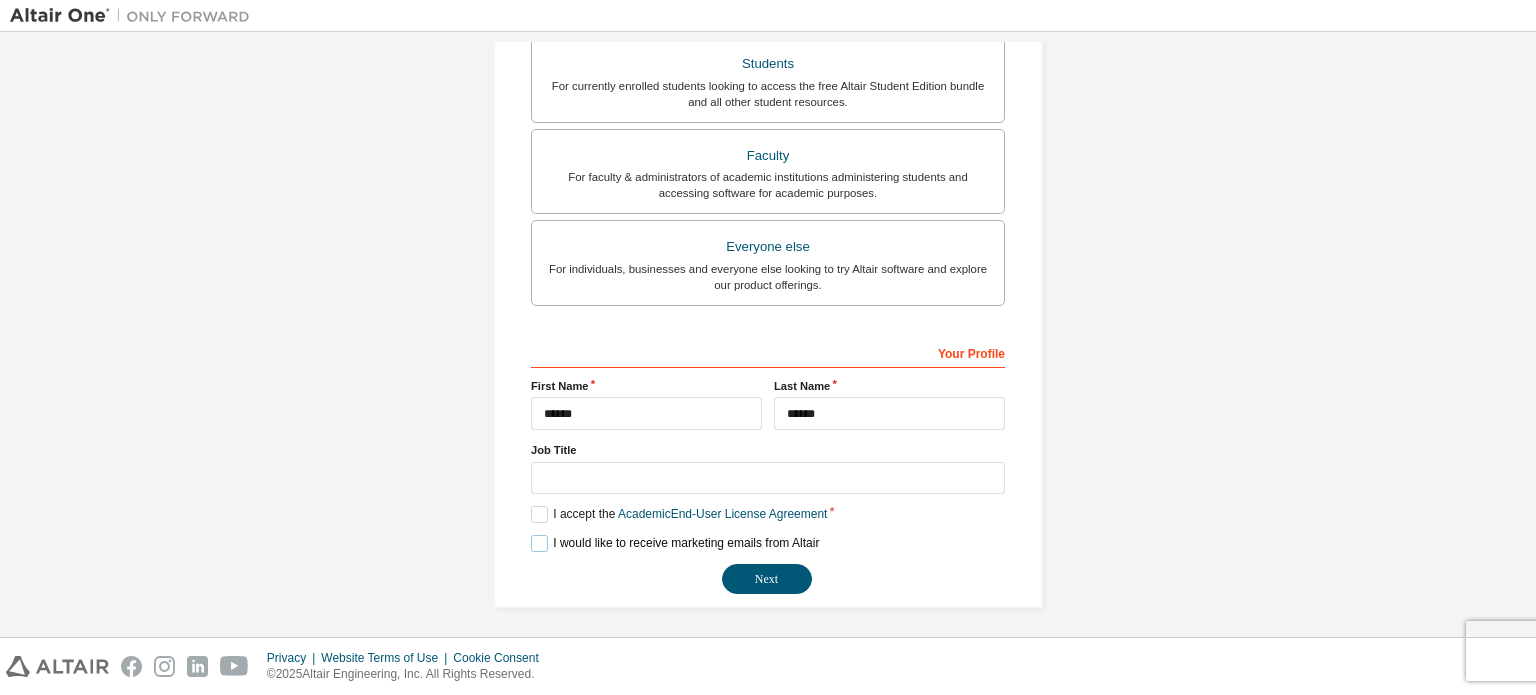 click on "I would like to receive marketing emails from Altair" at bounding box center (675, 543) 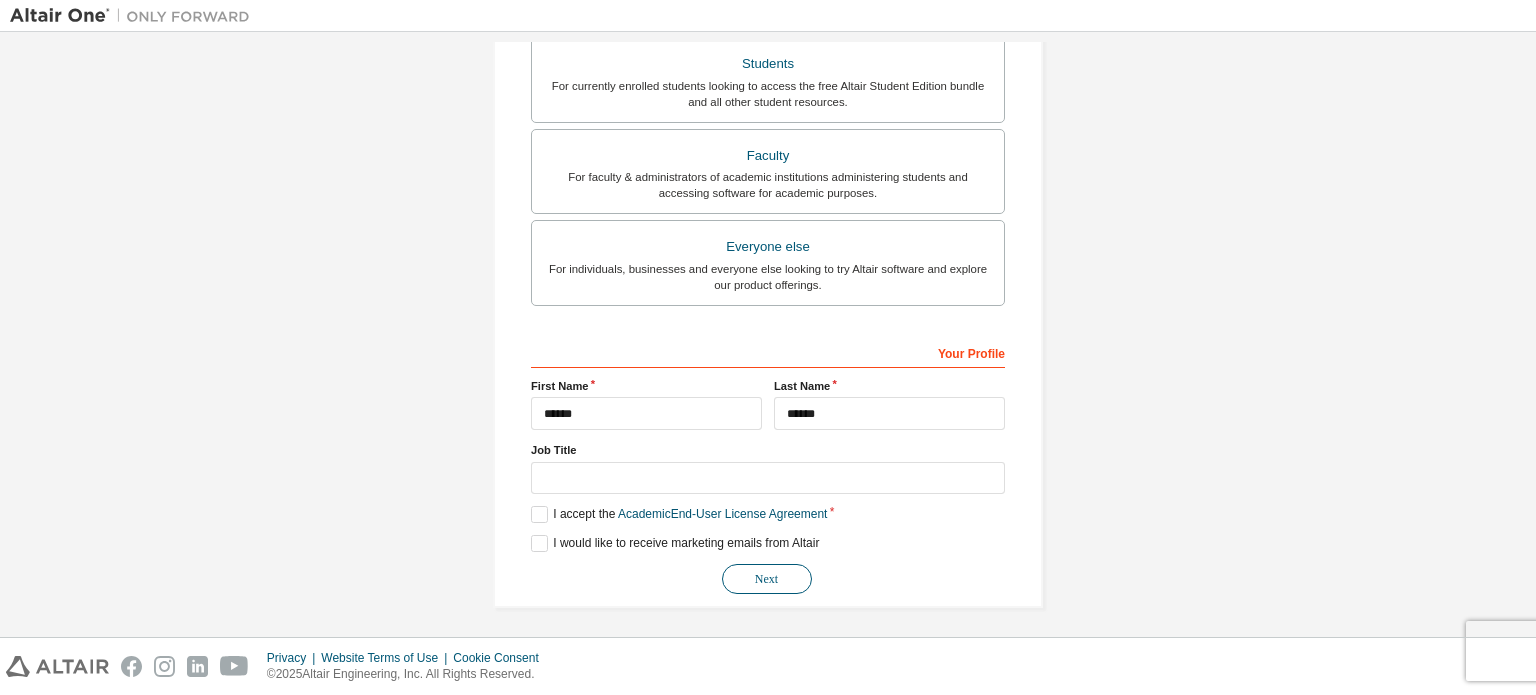 click on "Next" at bounding box center [767, 579] 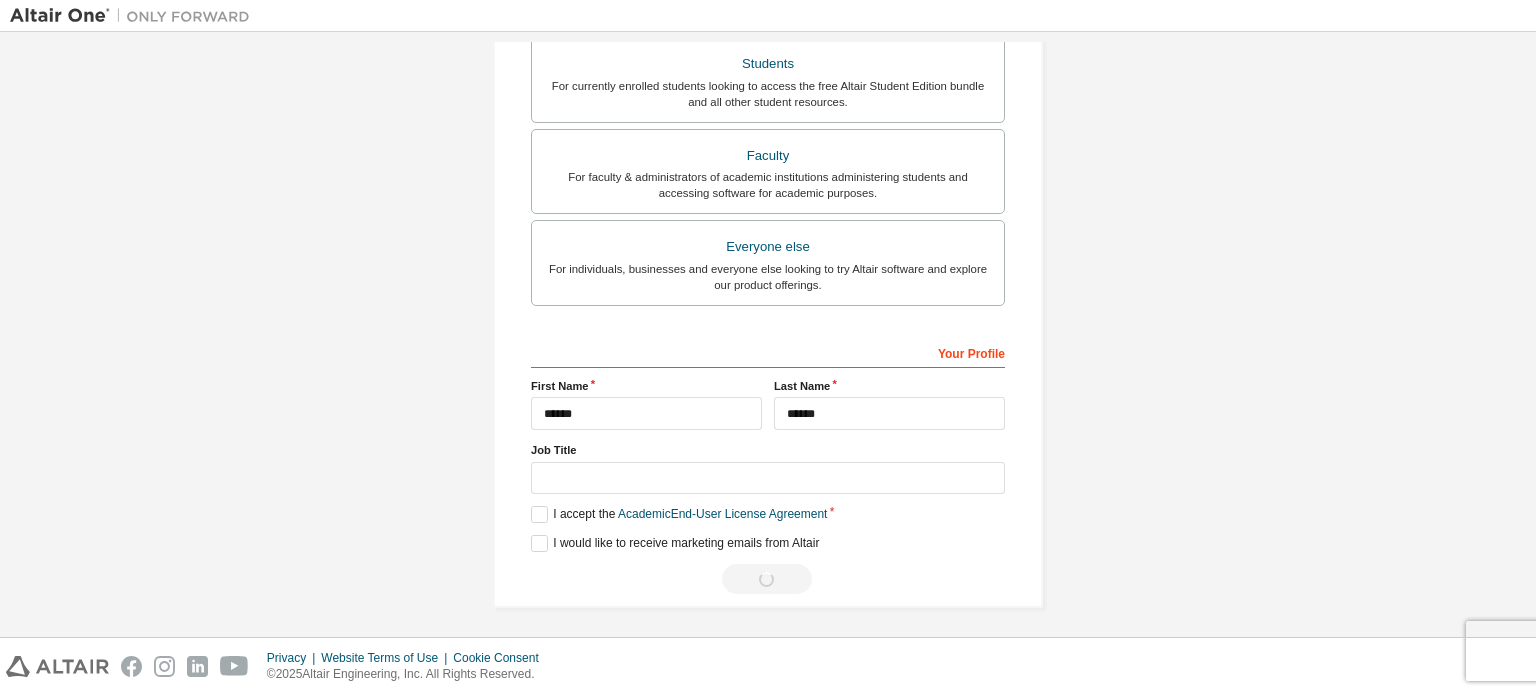 scroll, scrollTop: 0, scrollLeft: 0, axis: both 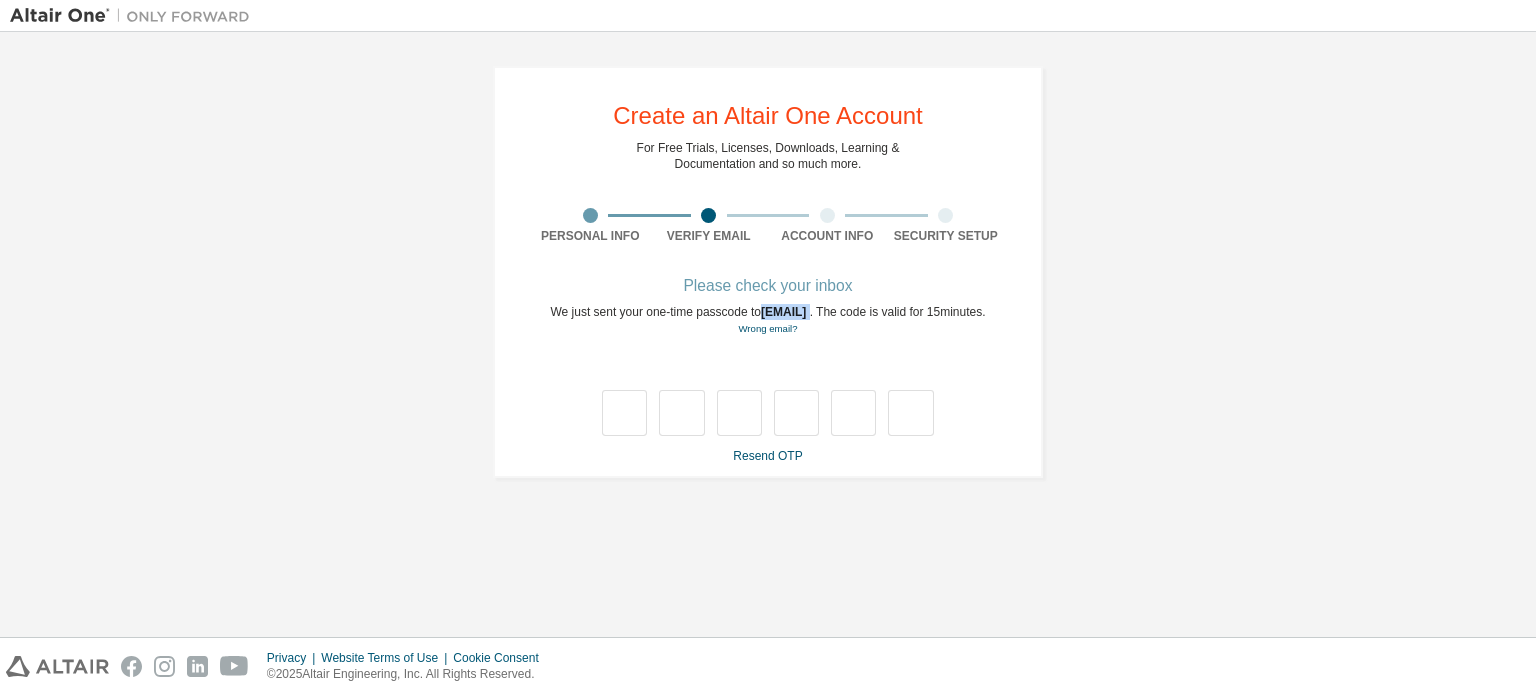 drag, startPoint x: 948, startPoint y: 313, endPoint x: 747, endPoint y: 313, distance: 201 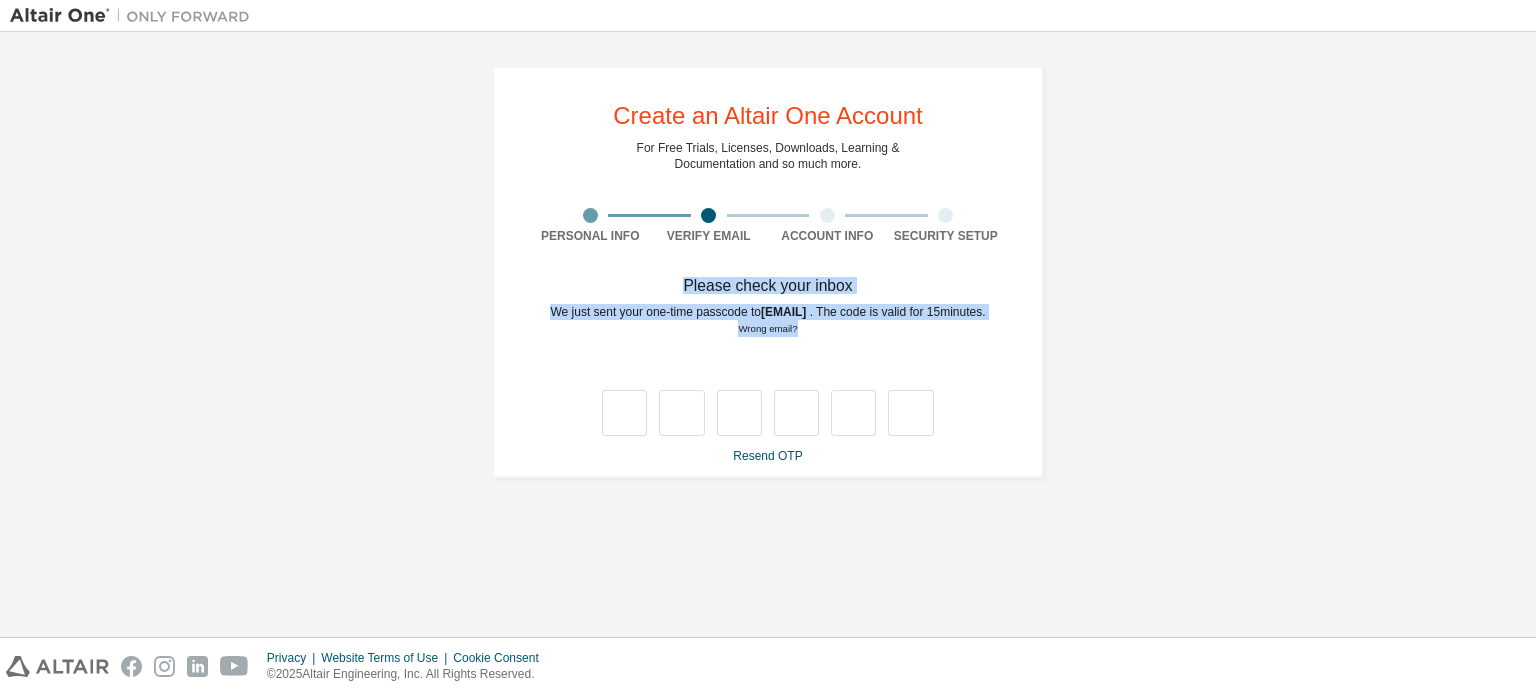 drag, startPoint x: 1076, startPoint y: 261, endPoint x: 1130, endPoint y: 383, distance: 133.41664 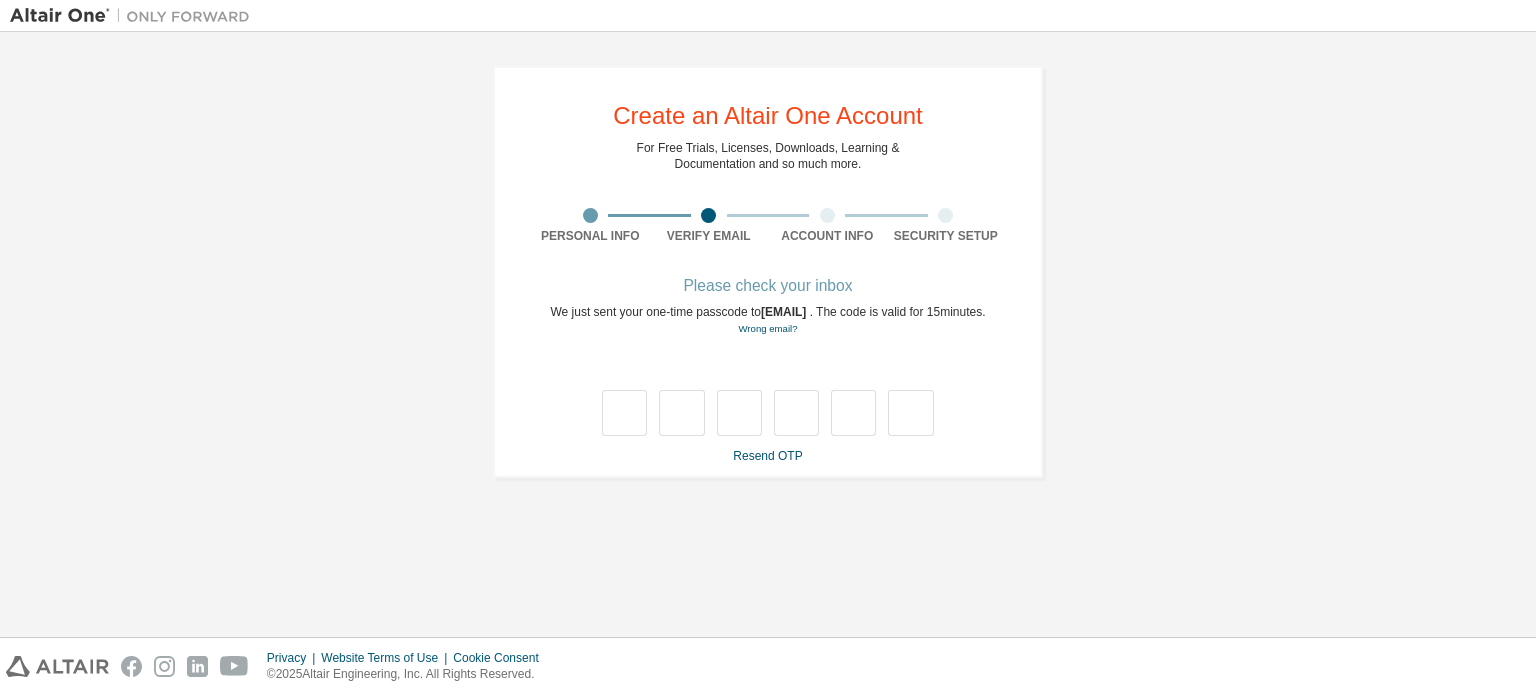 drag, startPoint x: 1363, startPoint y: 2, endPoint x: 1179, endPoint y: 515, distance: 545 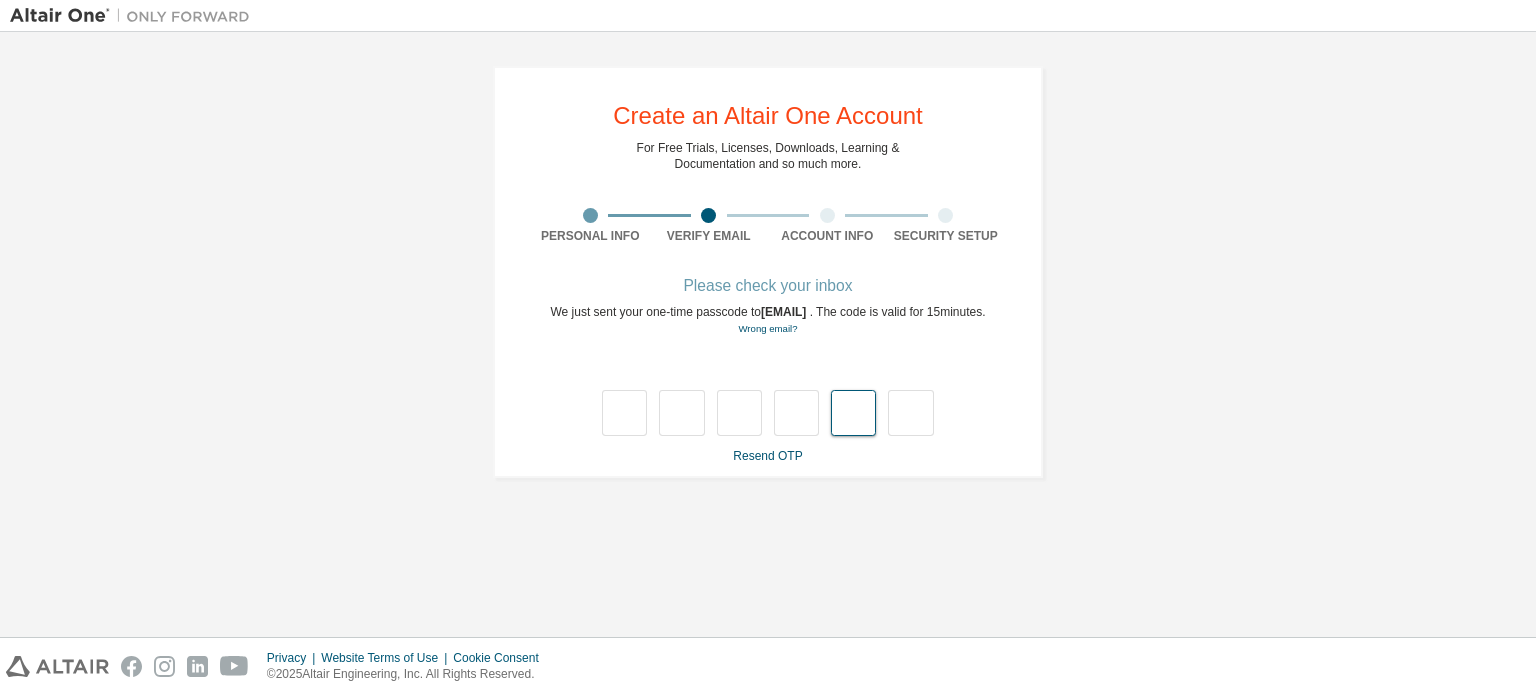 click at bounding box center [853, 413] 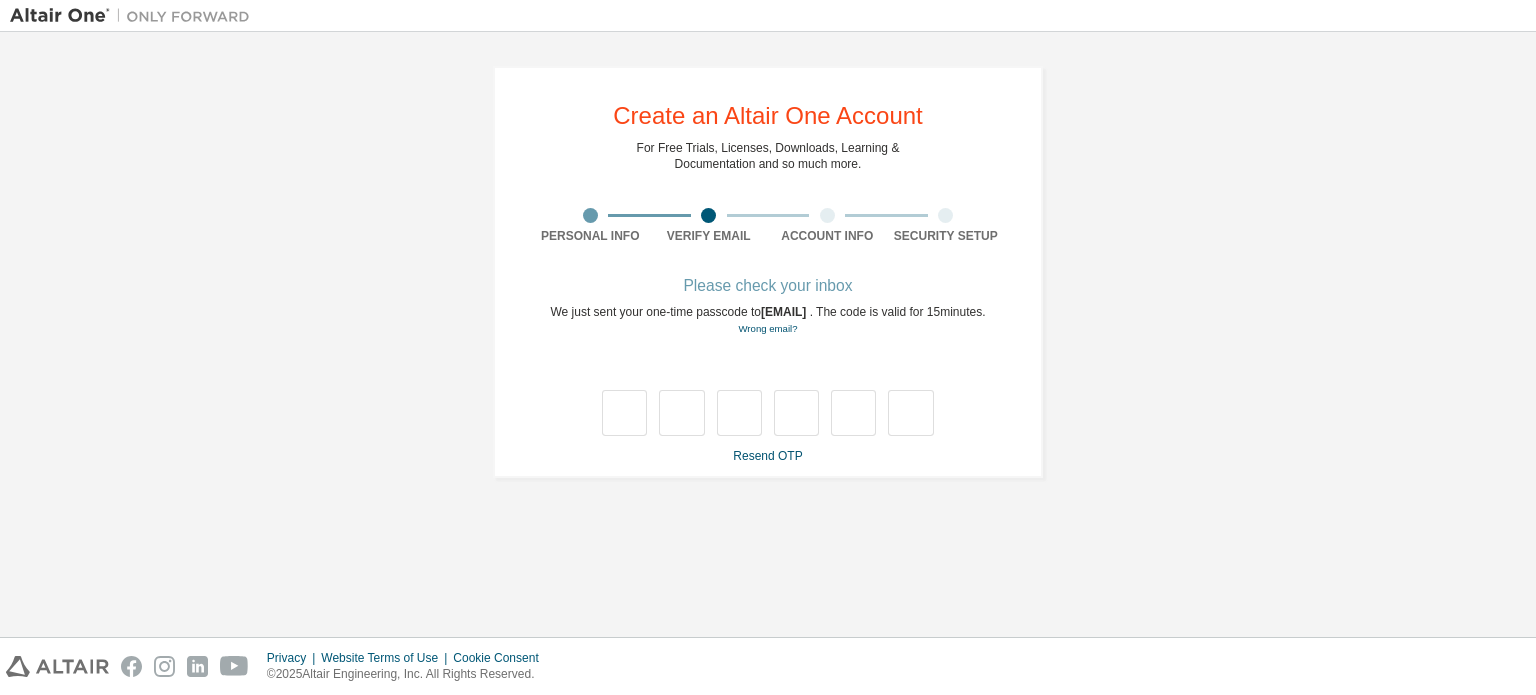 click on "We just sent your one-time passcode to  [EMAIL]   . The code is valid for   15  minutes. Wrong email?" at bounding box center (767, 320) 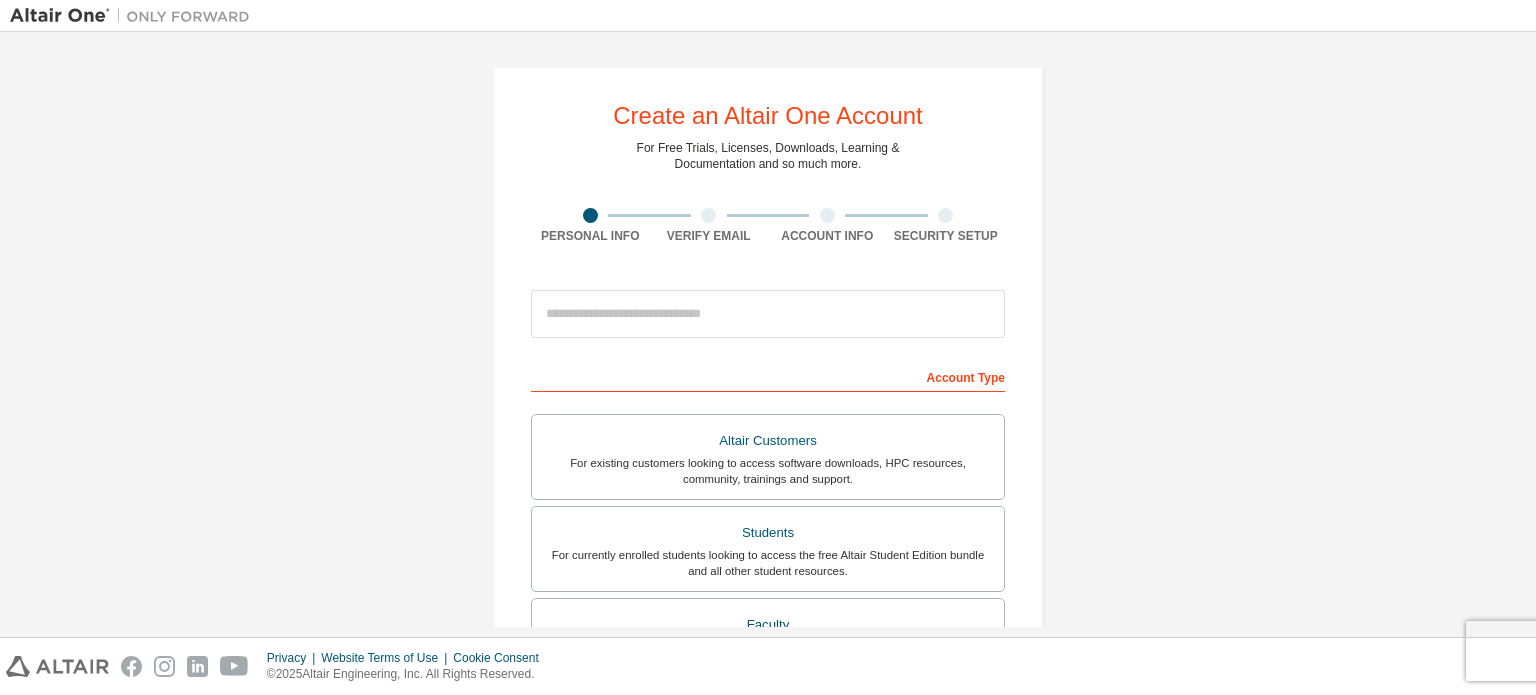 scroll, scrollTop: 0, scrollLeft: 0, axis: both 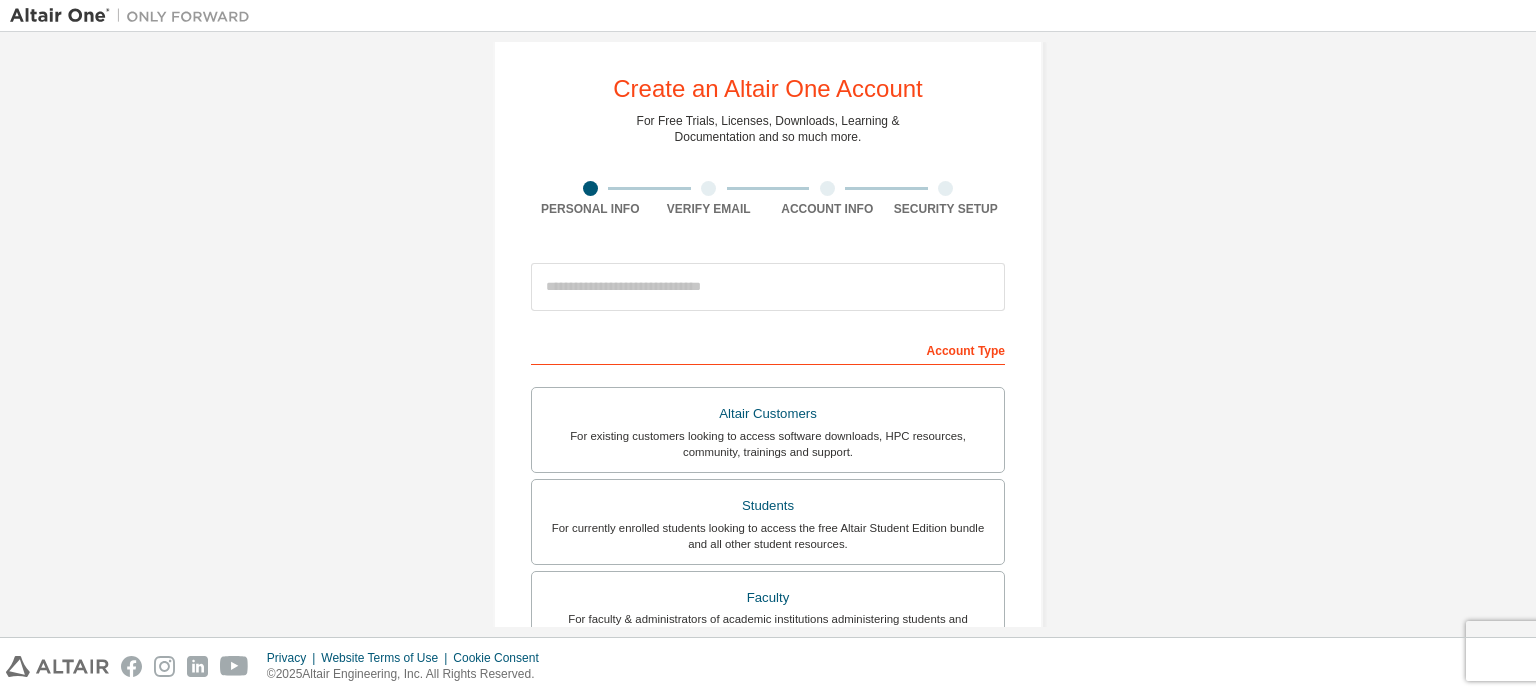 click on "For existing customers looking to access software downloads, HPC resources, community, trainings and support." at bounding box center [768, 444] 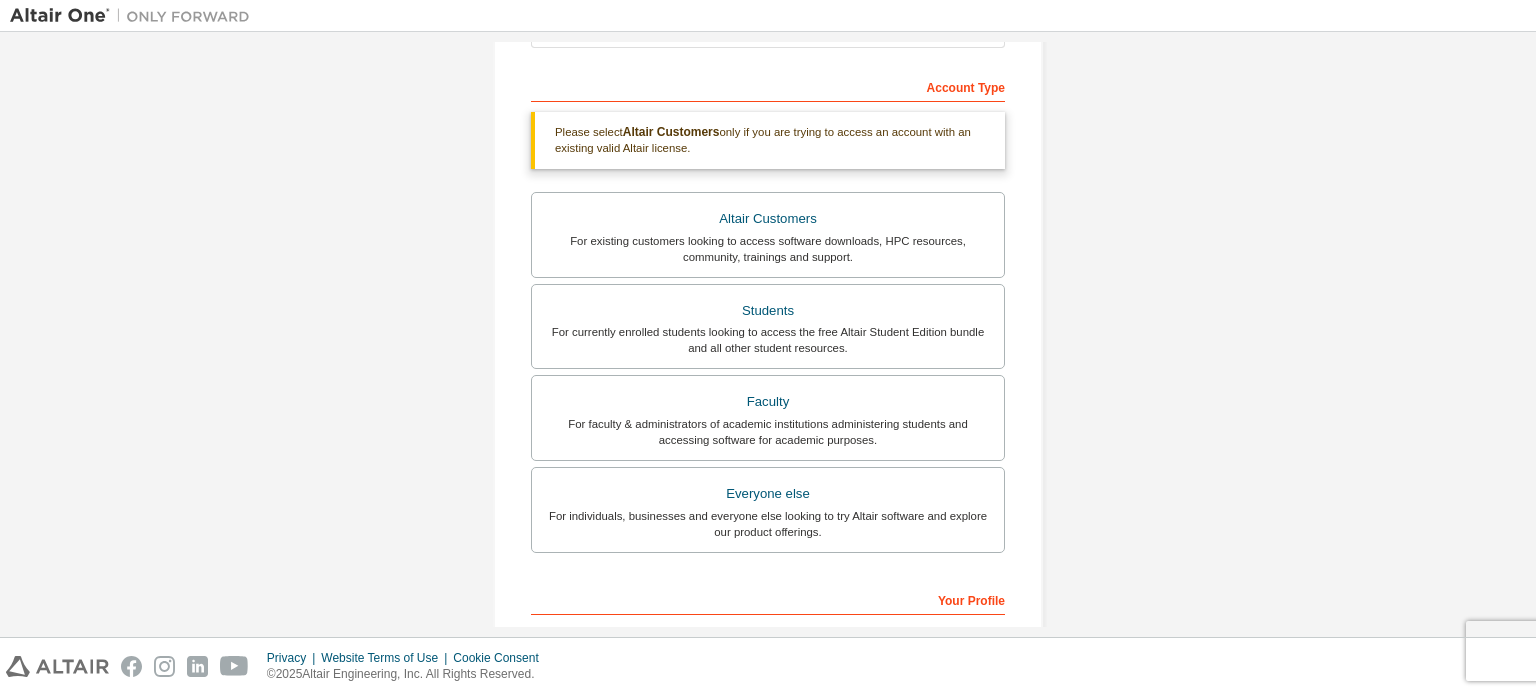 scroll, scrollTop: 288, scrollLeft: 0, axis: vertical 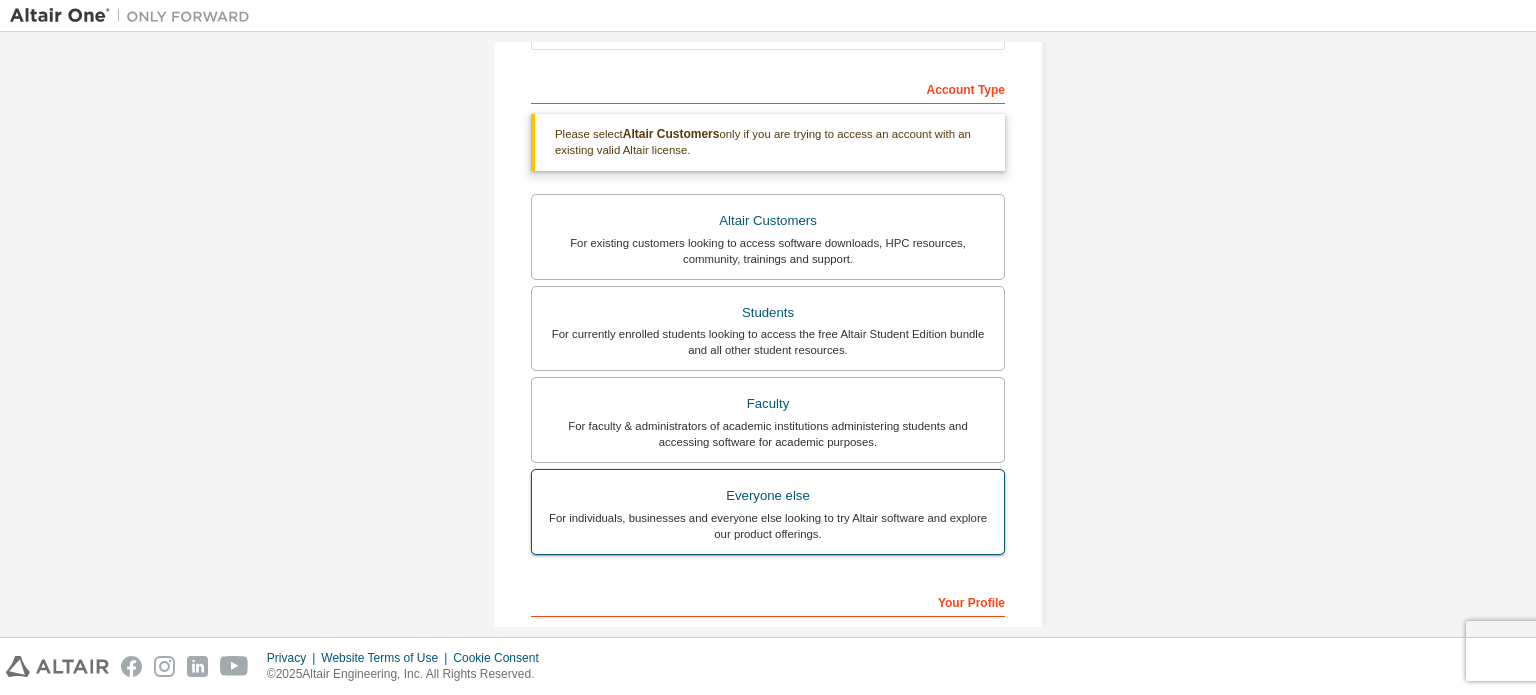 click on "For individuals, businesses and everyone else looking to try Altair software and explore our product offerings." at bounding box center [768, 526] 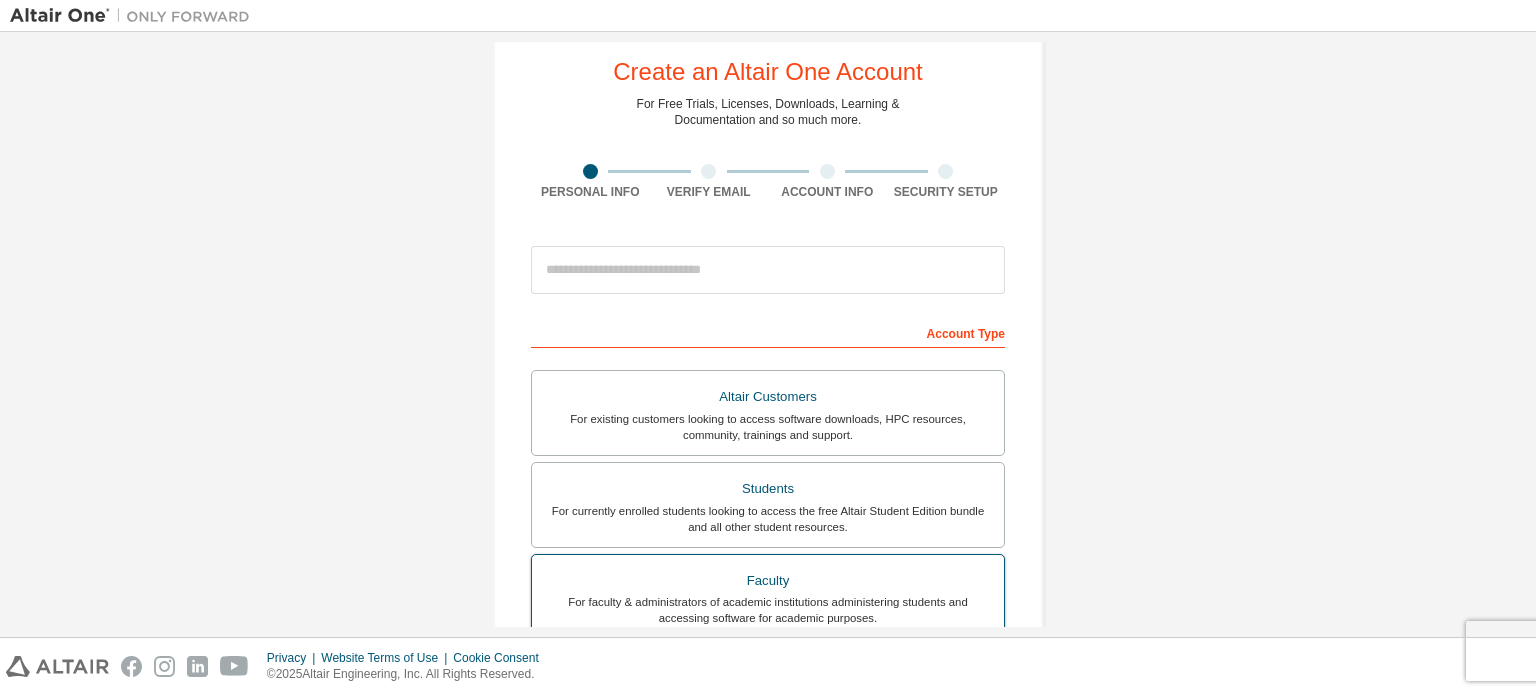 scroll, scrollTop: 42, scrollLeft: 0, axis: vertical 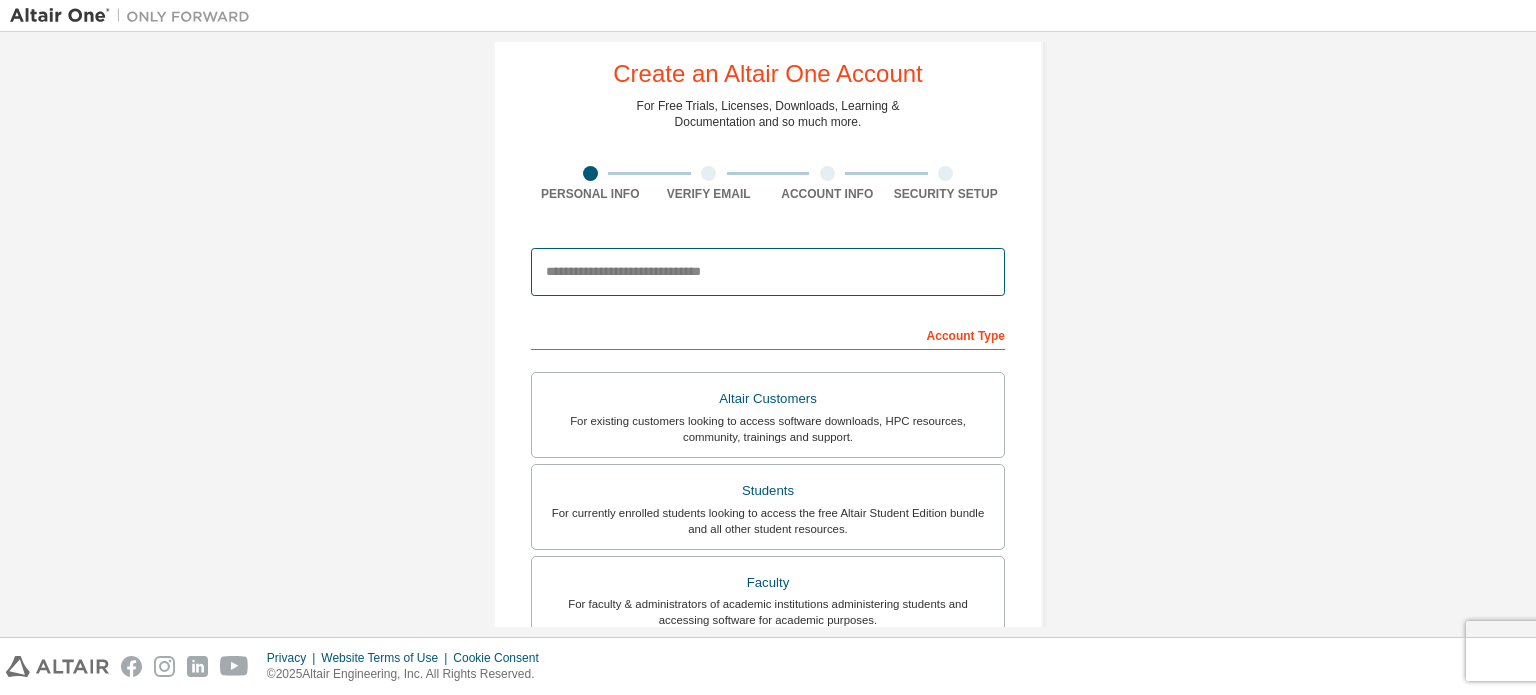 click at bounding box center (768, 272) 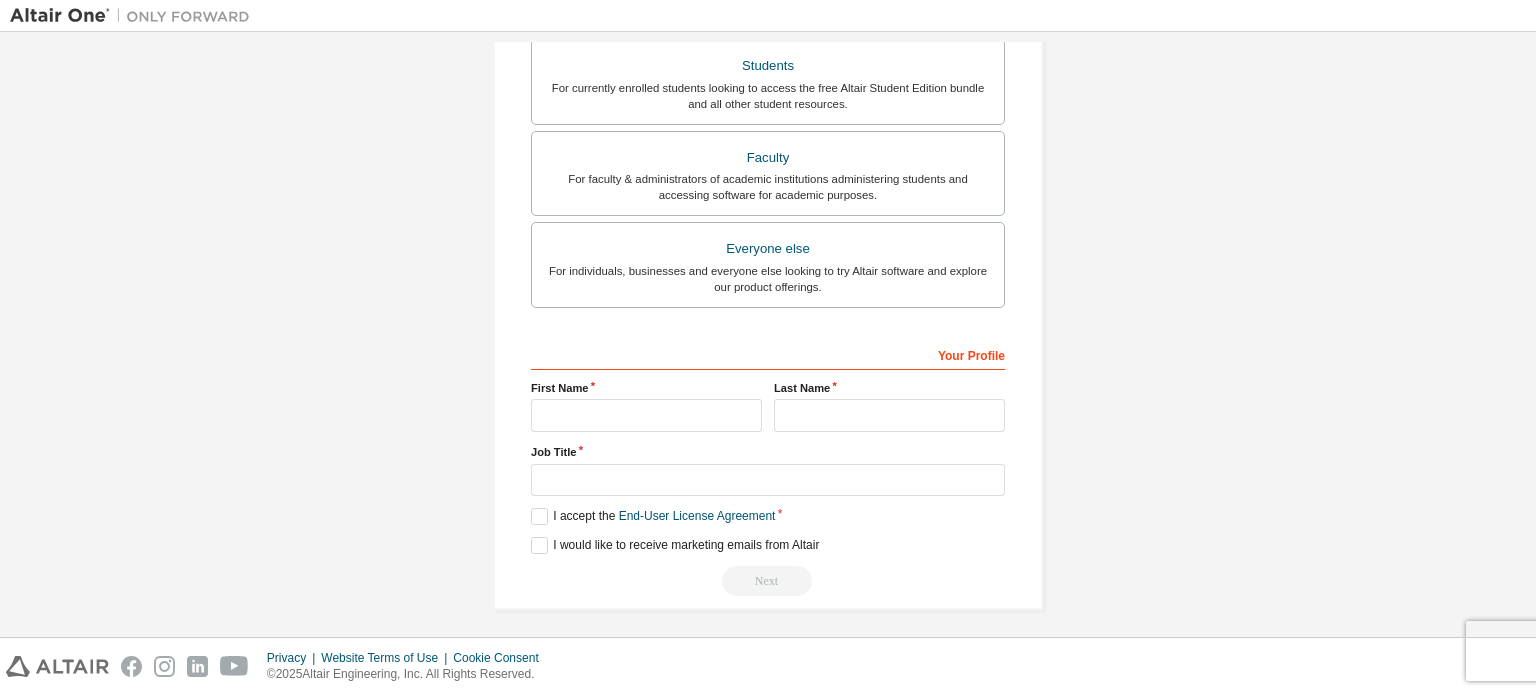 scroll, scrollTop: 469, scrollLeft: 0, axis: vertical 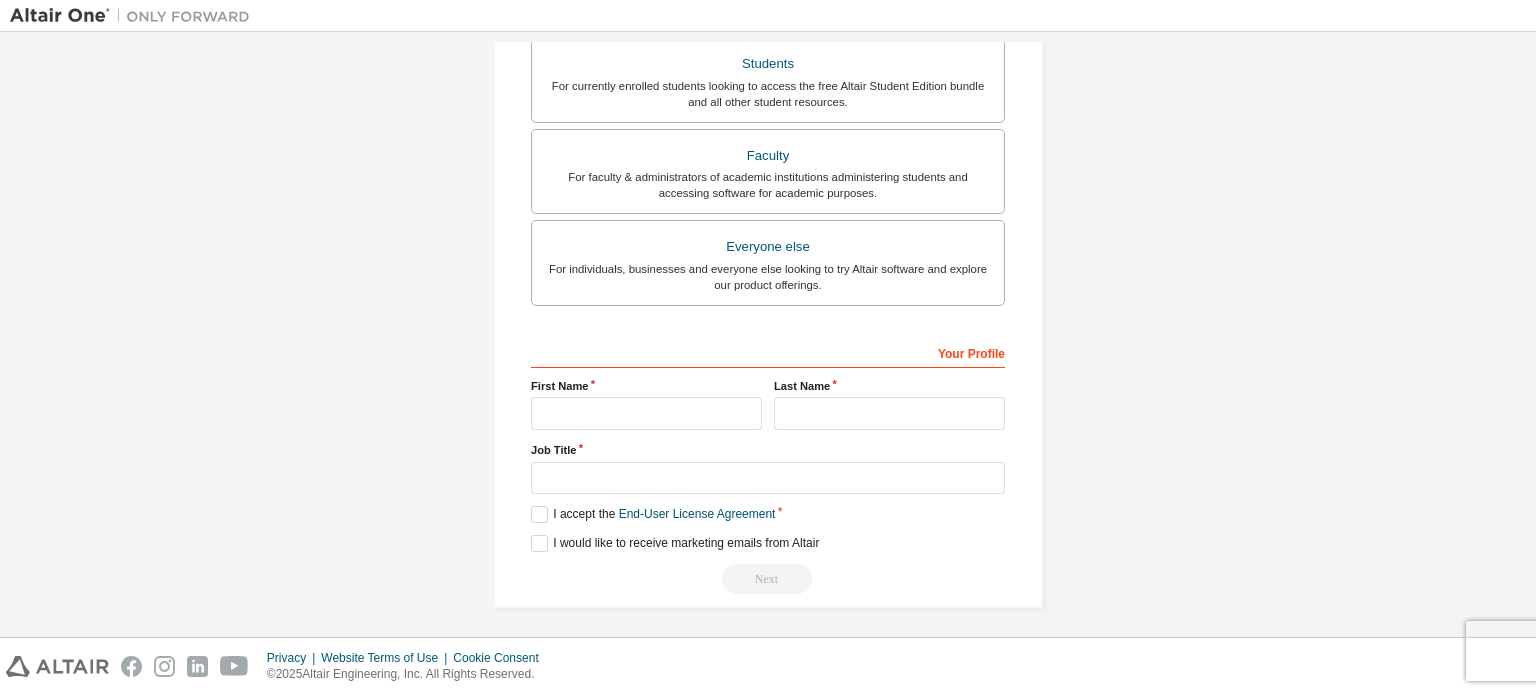 type on "**********" 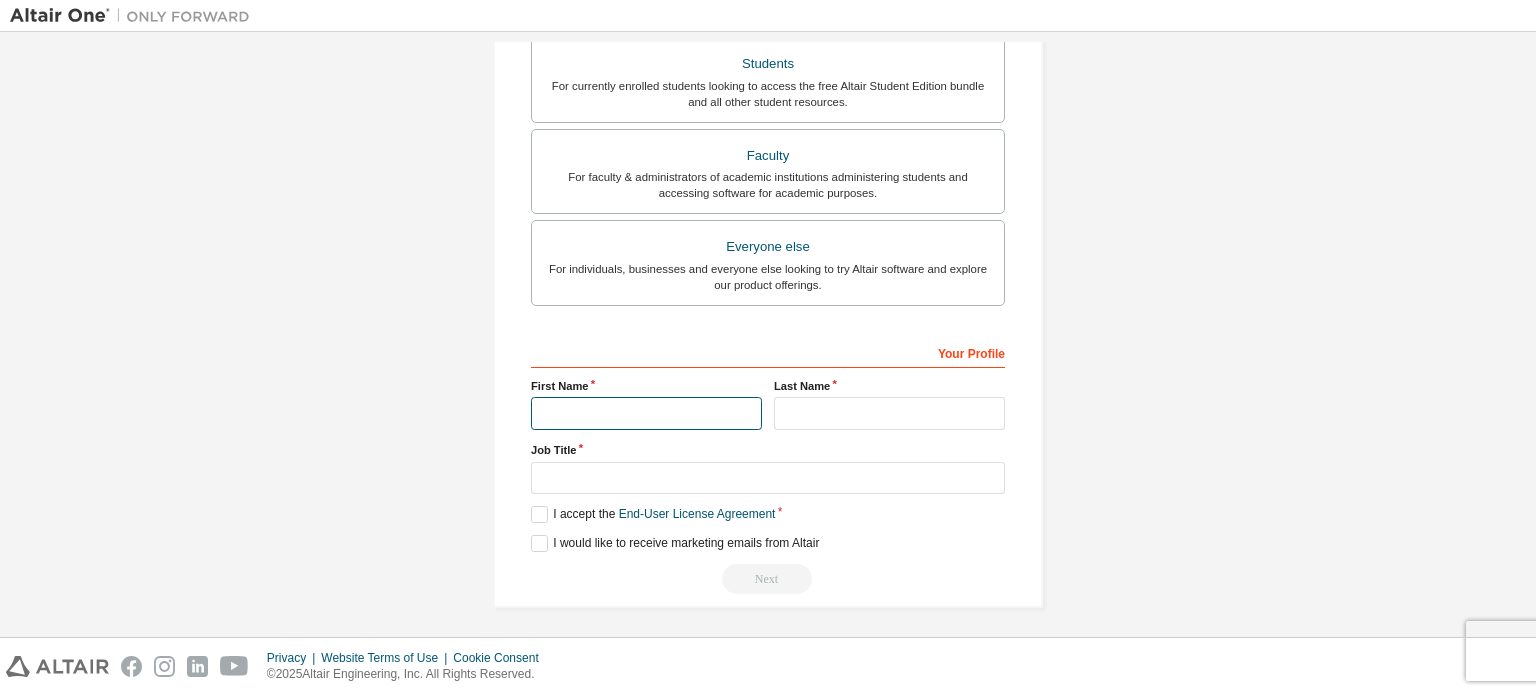 click at bounding box center [646, 413] 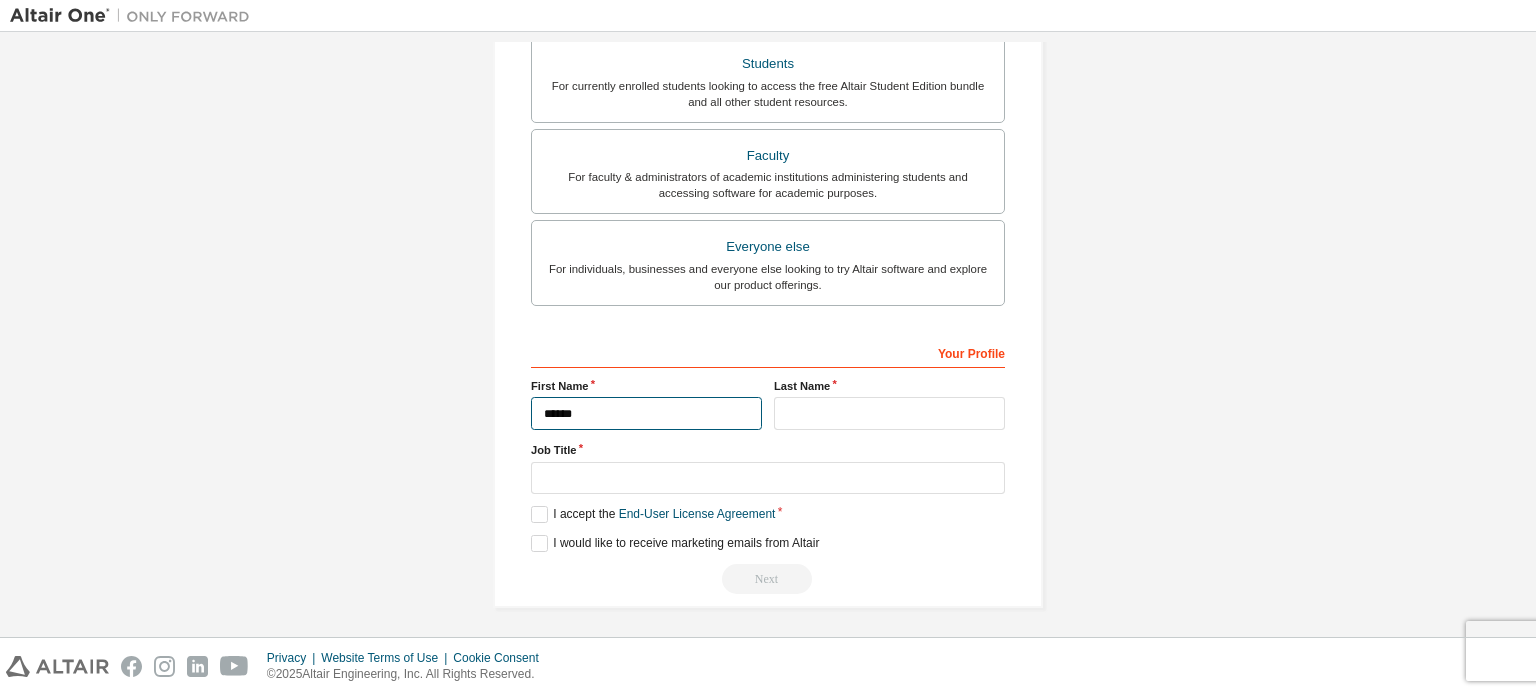 type on "******" 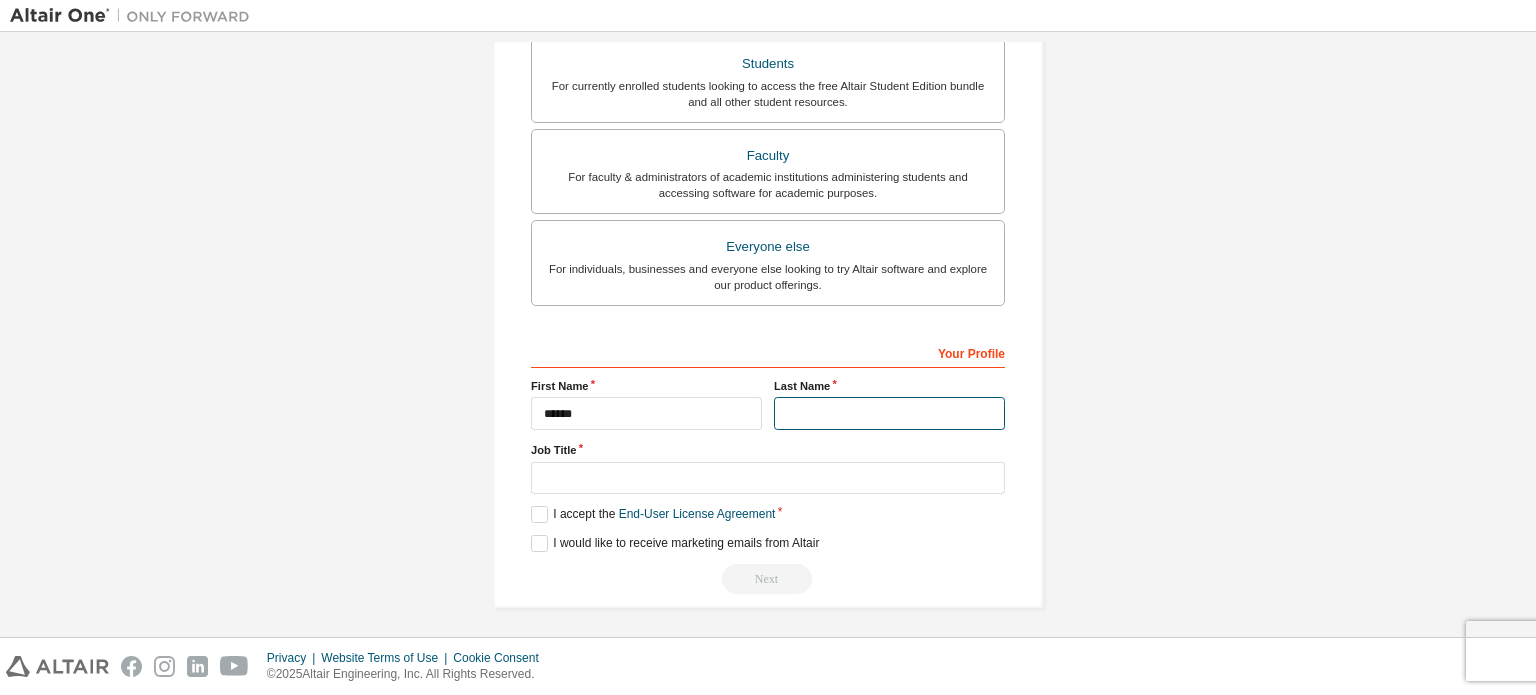 click at bounding box center [889, 413] 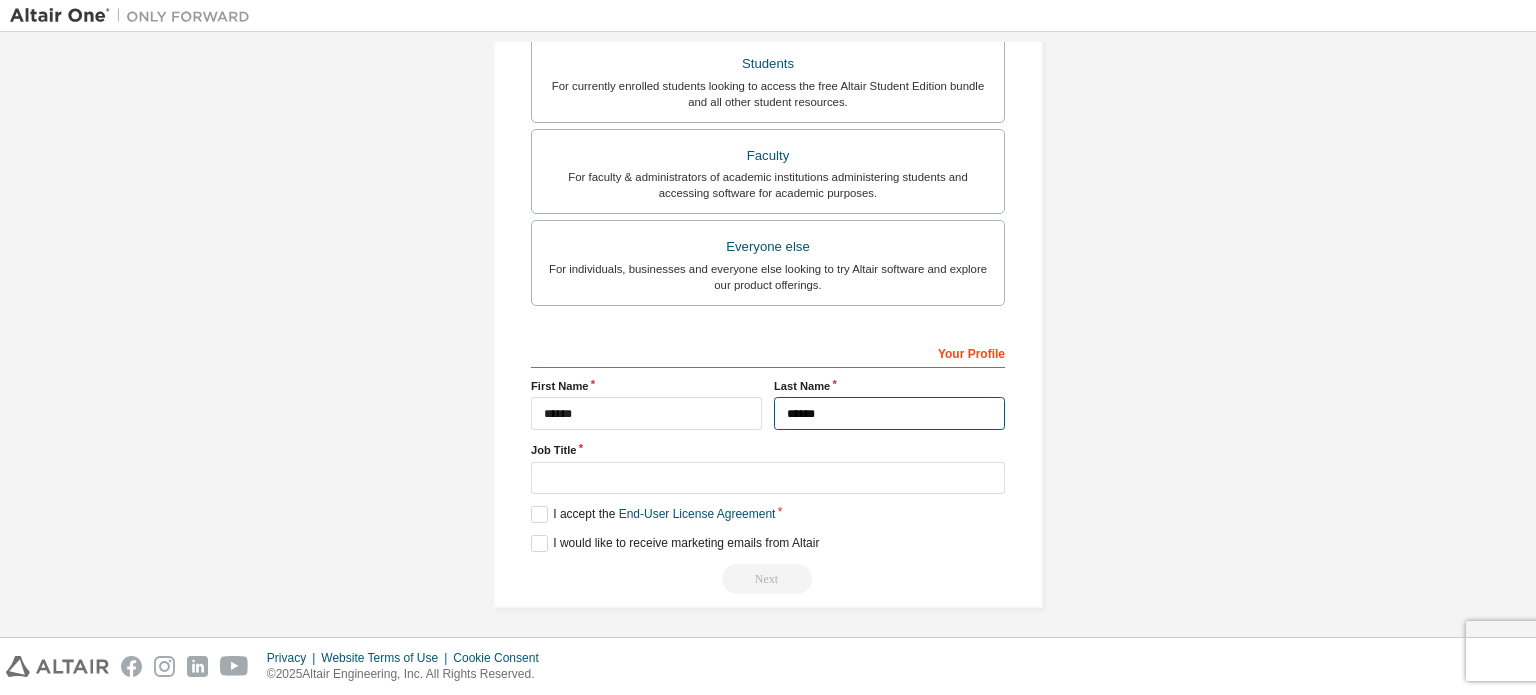 type on "******" 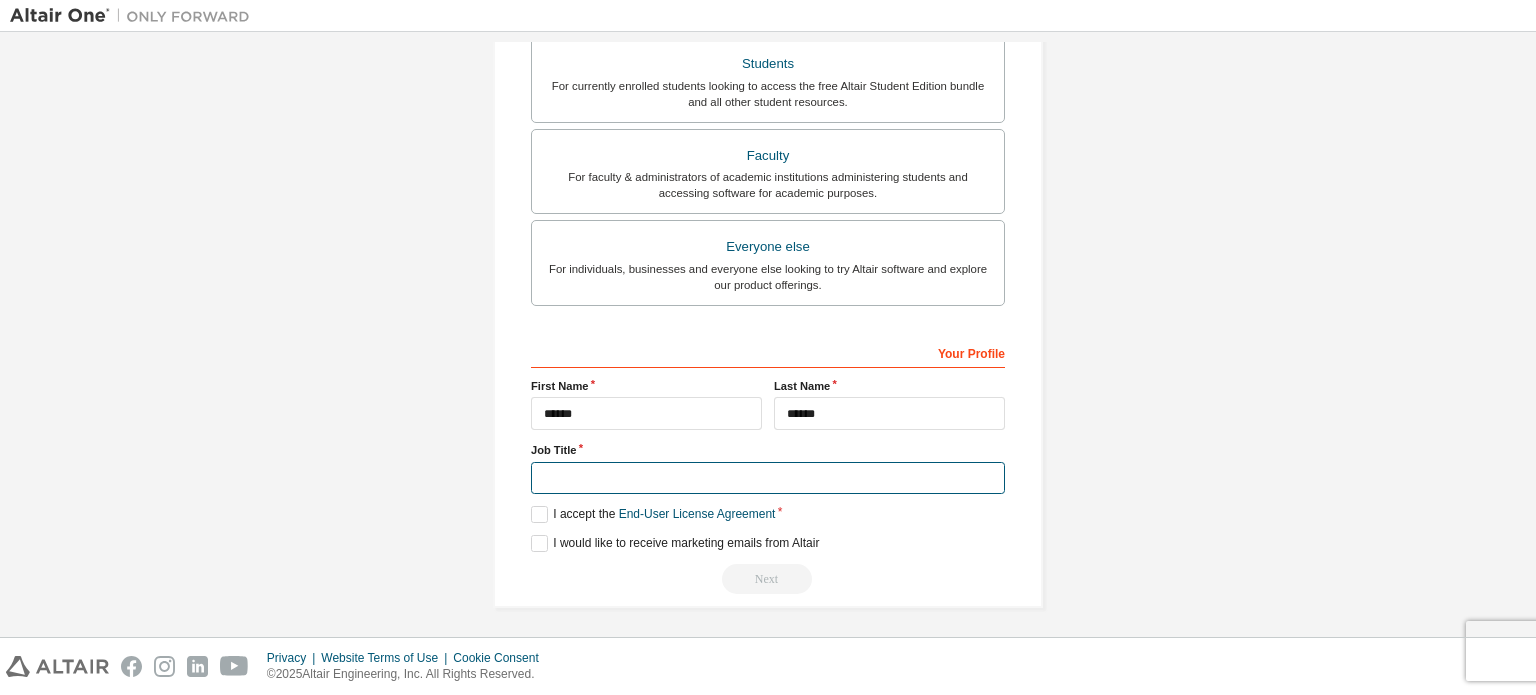 click at bounding box center (768, 478) 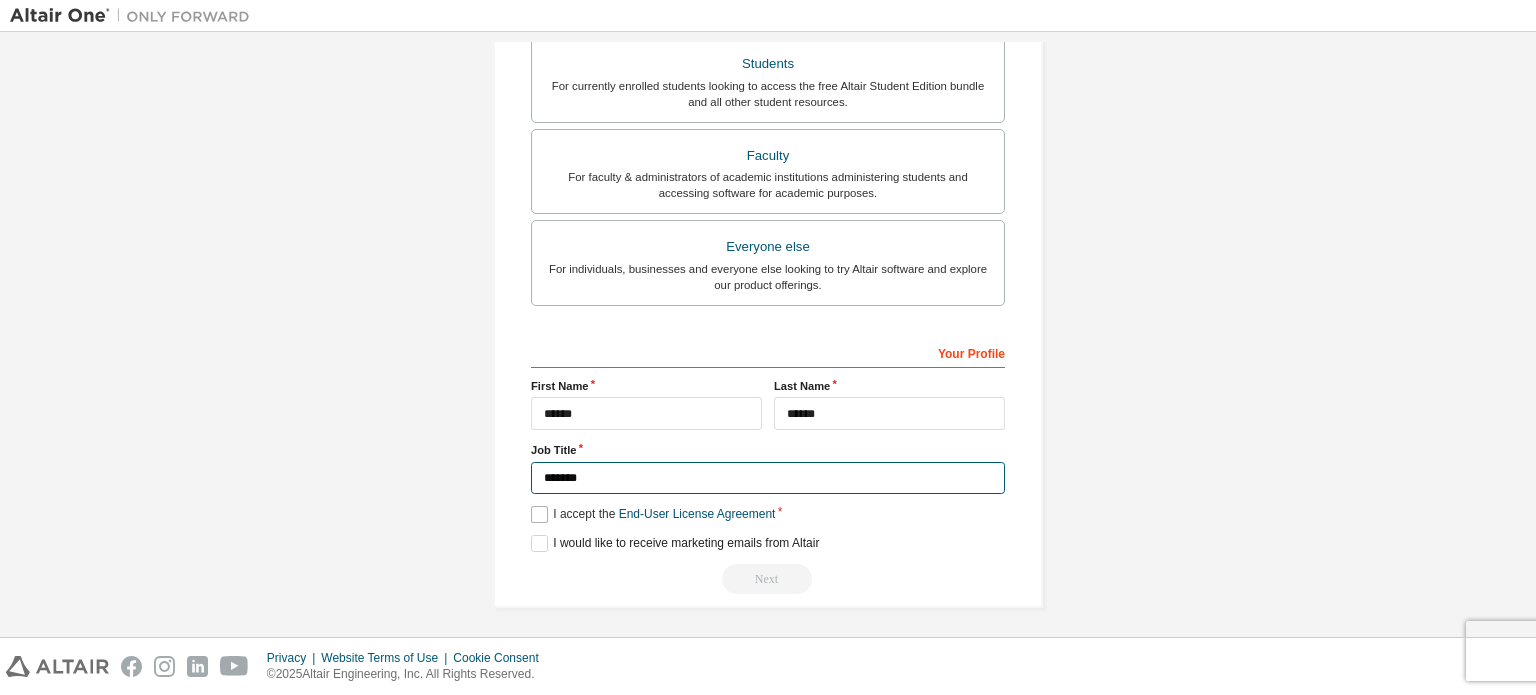 type on "*******" 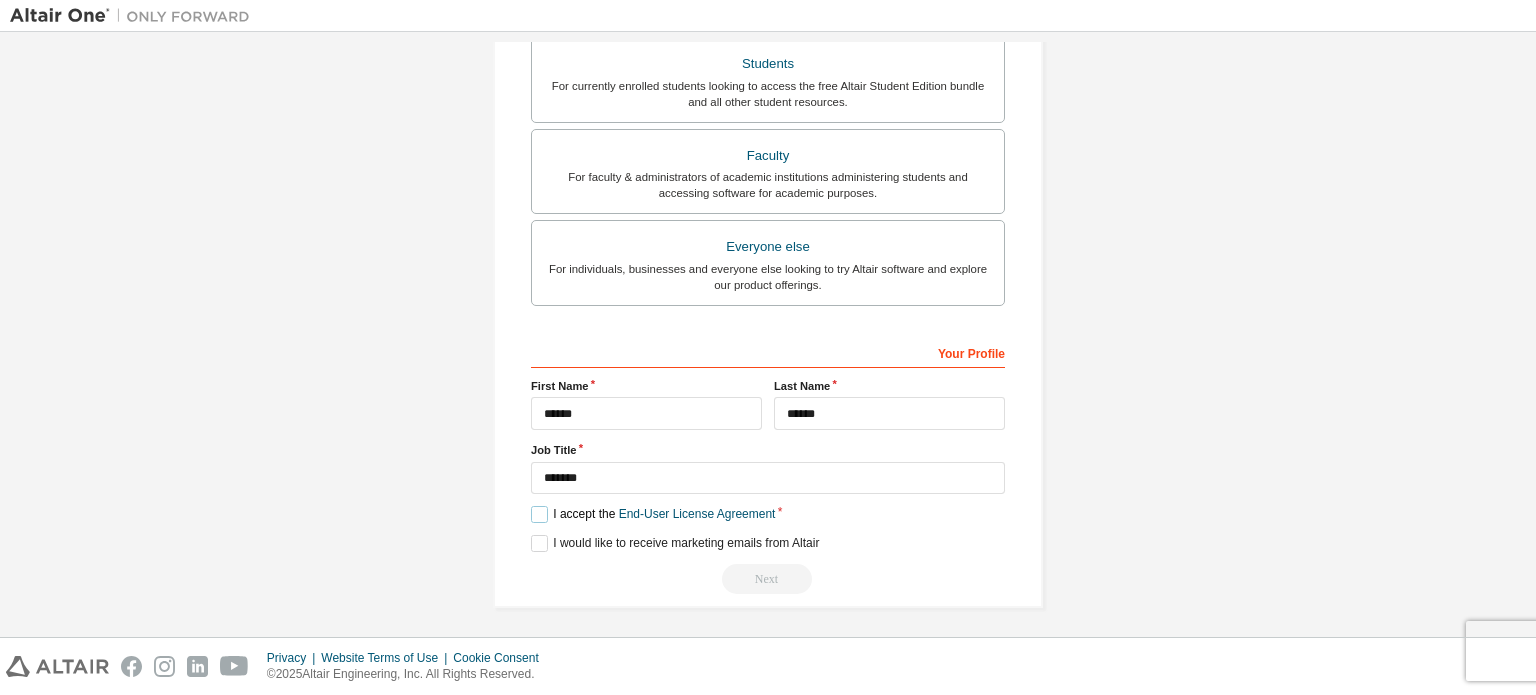 click on "I accept the    End-User License Agreement" at bounding box center [653, 514] 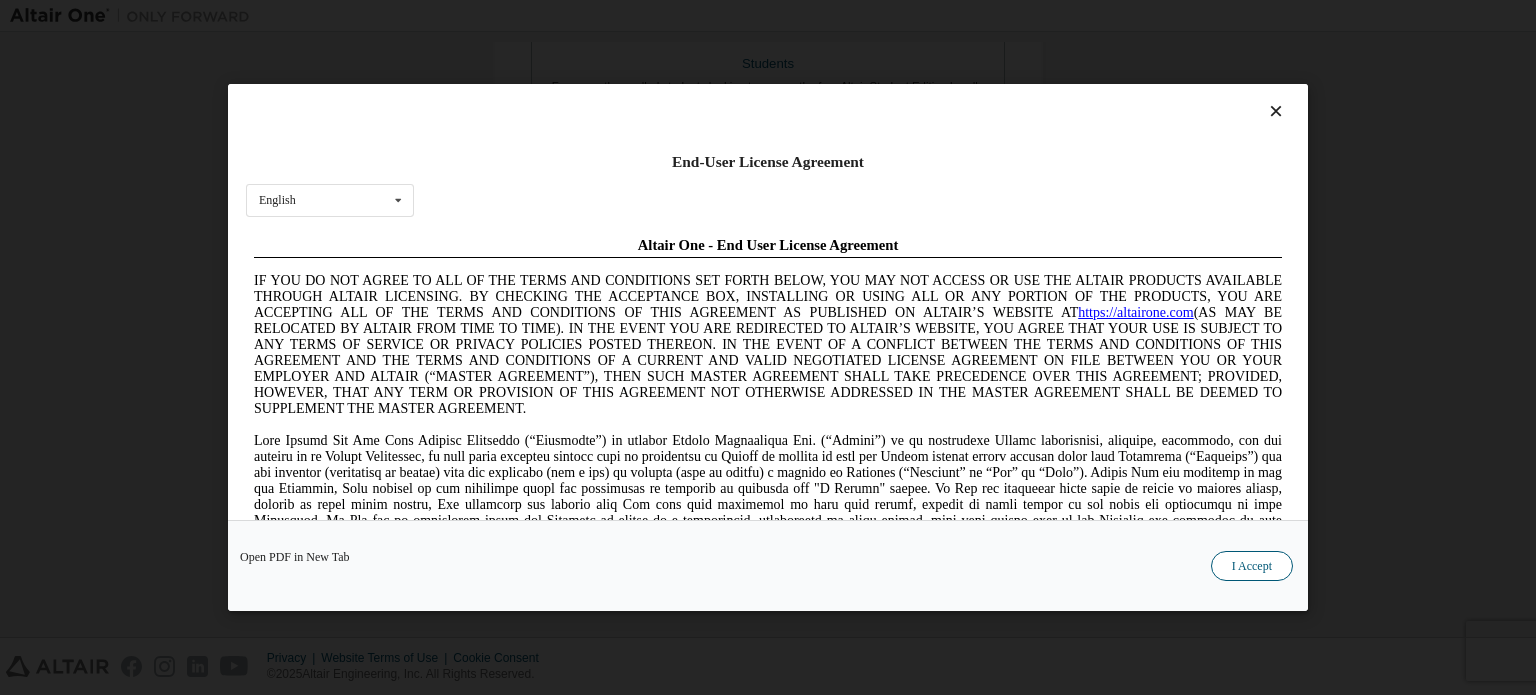 scroll, scrollTop: 0, scrollLeft: 0, axis: both 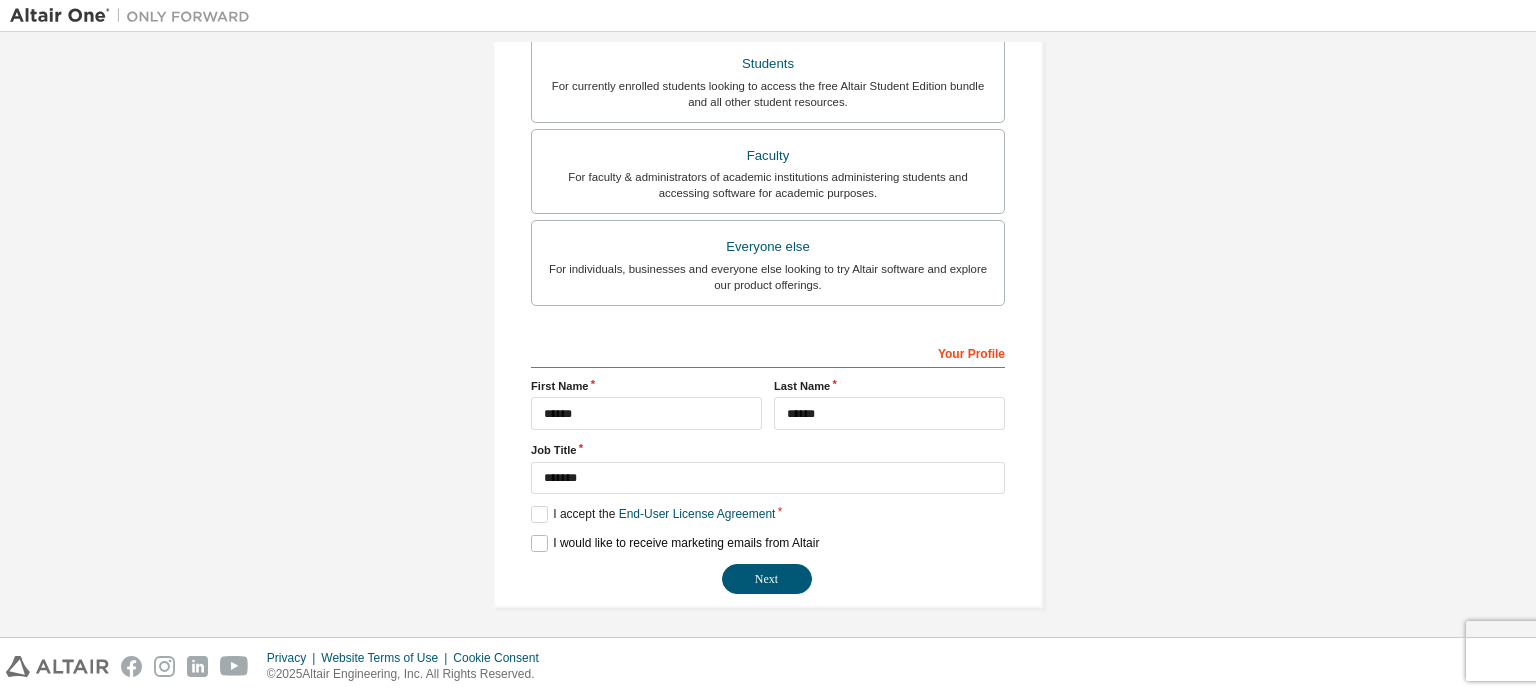 click on "I would like to receive marketing emails from Altair" at bounding box center [675, 543] 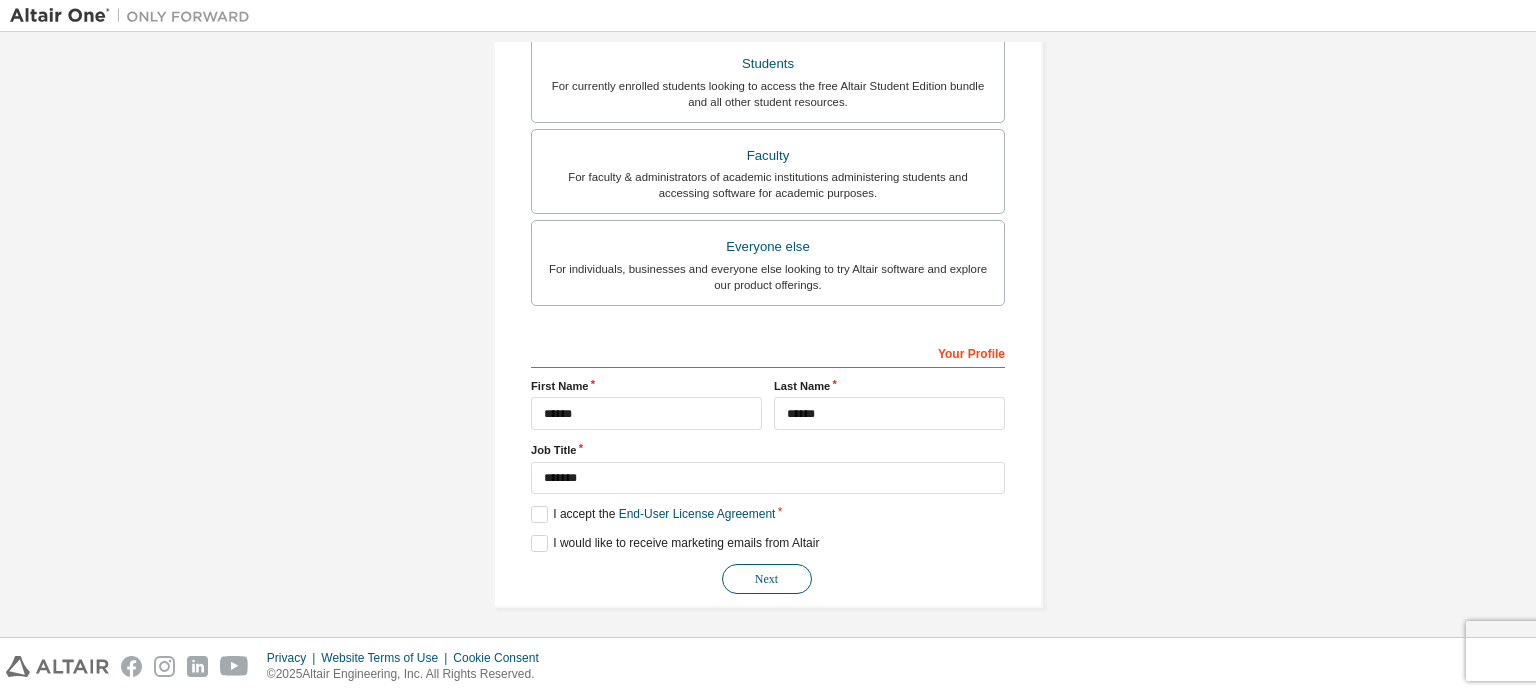 click on "Next" at bounding box center [767, 579] 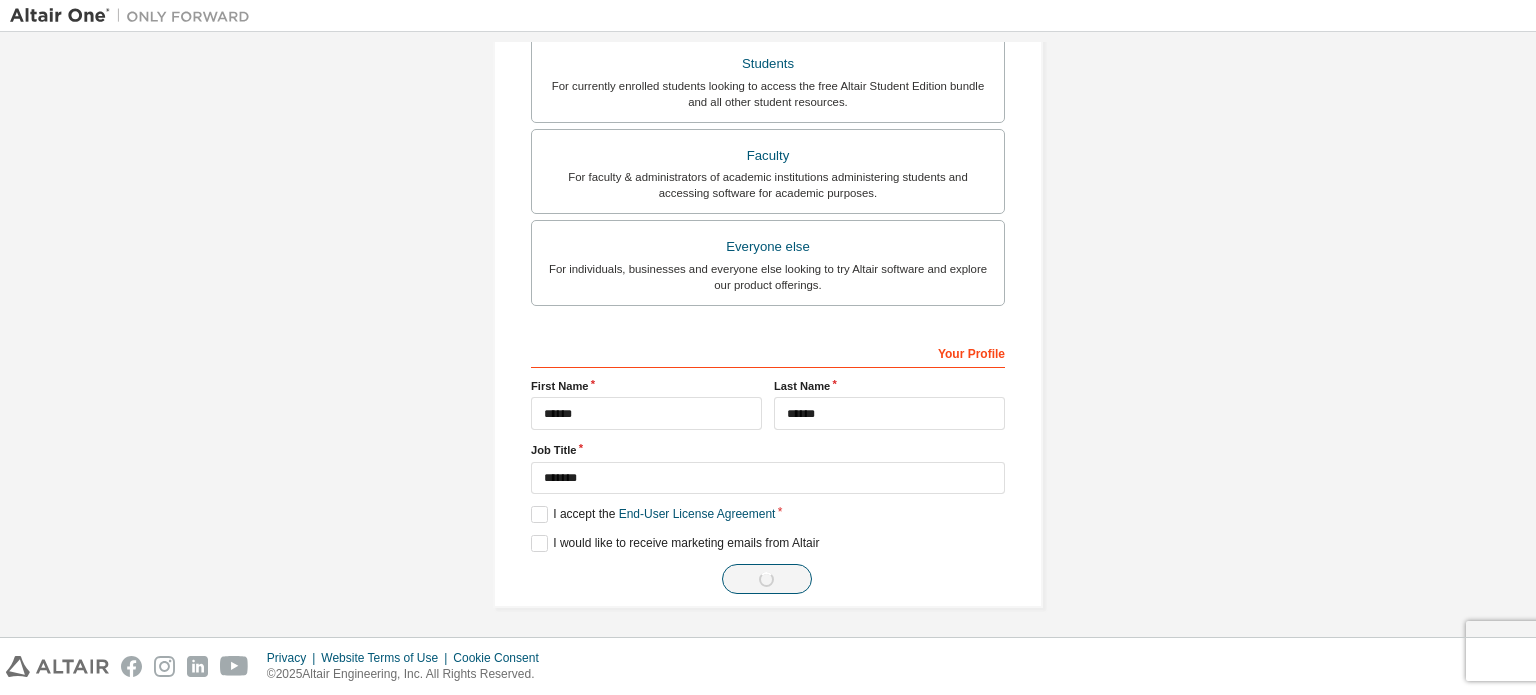 scroll, scrollTop: 0, scrollLeft: 0, axis: both 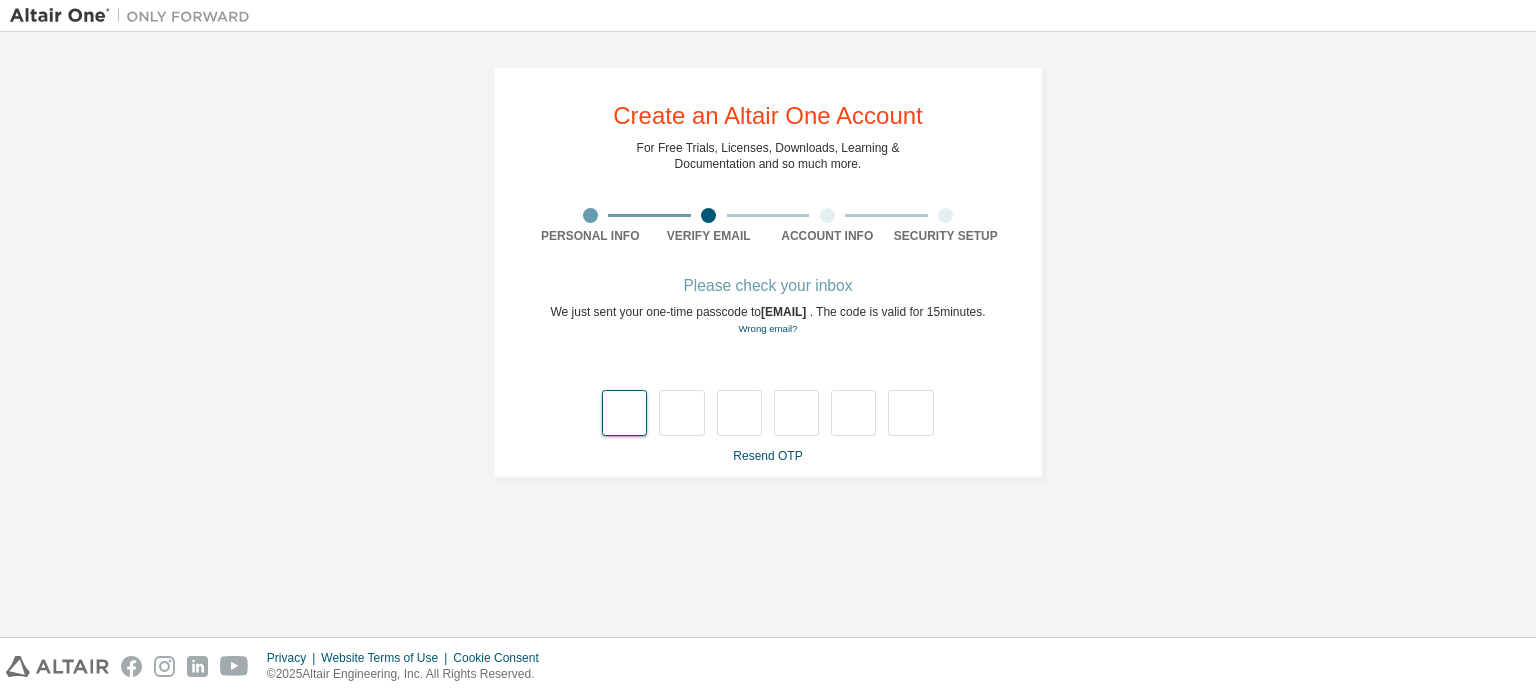 click at bounding box center [624, 413] 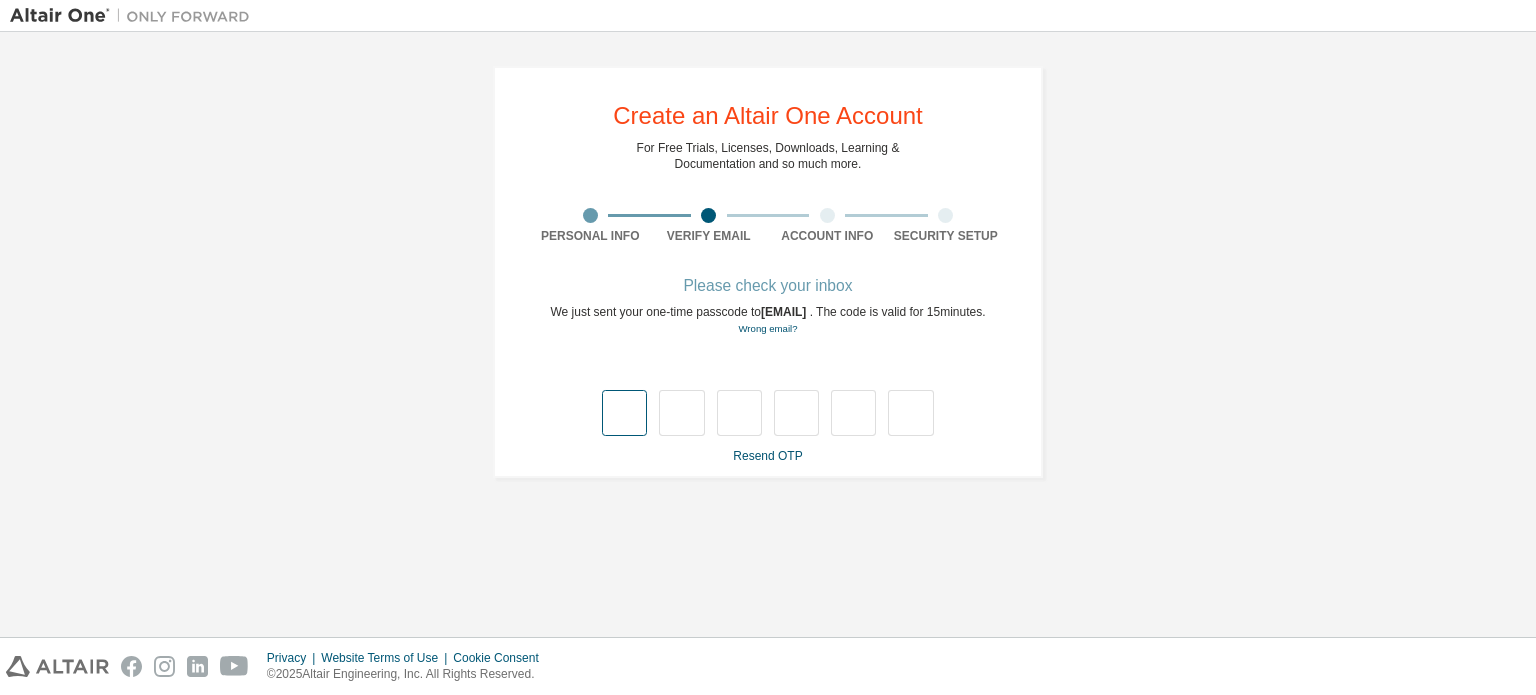 type on "*" 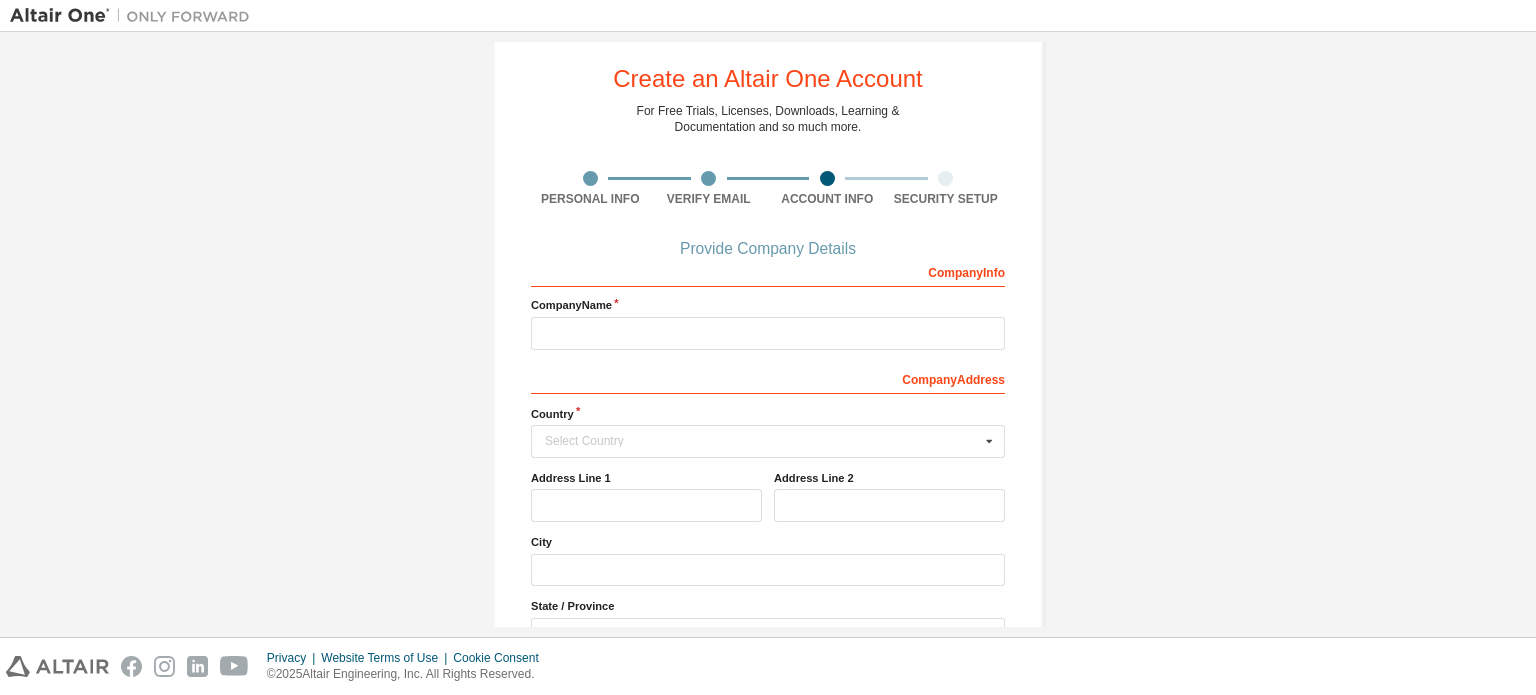 scroll, scrollTop: 36, scrollLeft: 0, axis: vertical 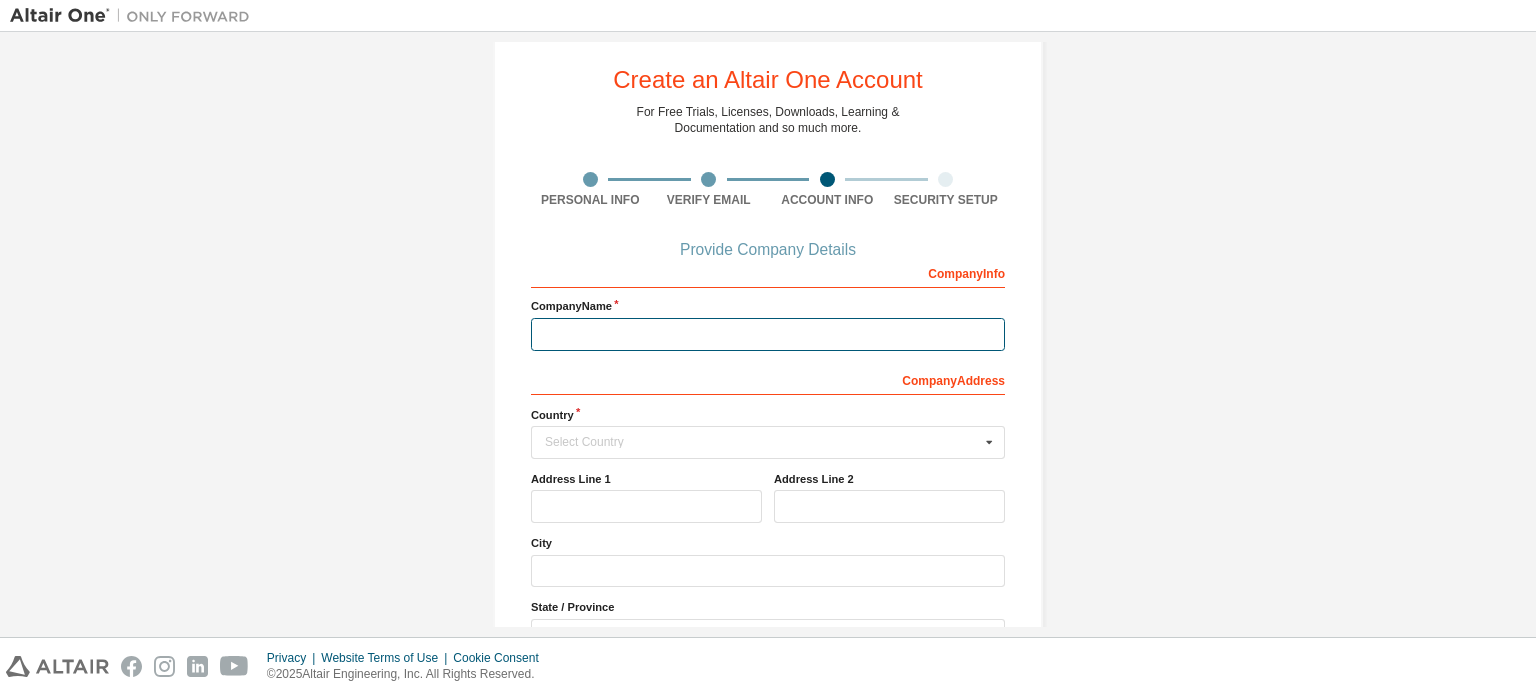 click at bounding box center (768, 334) 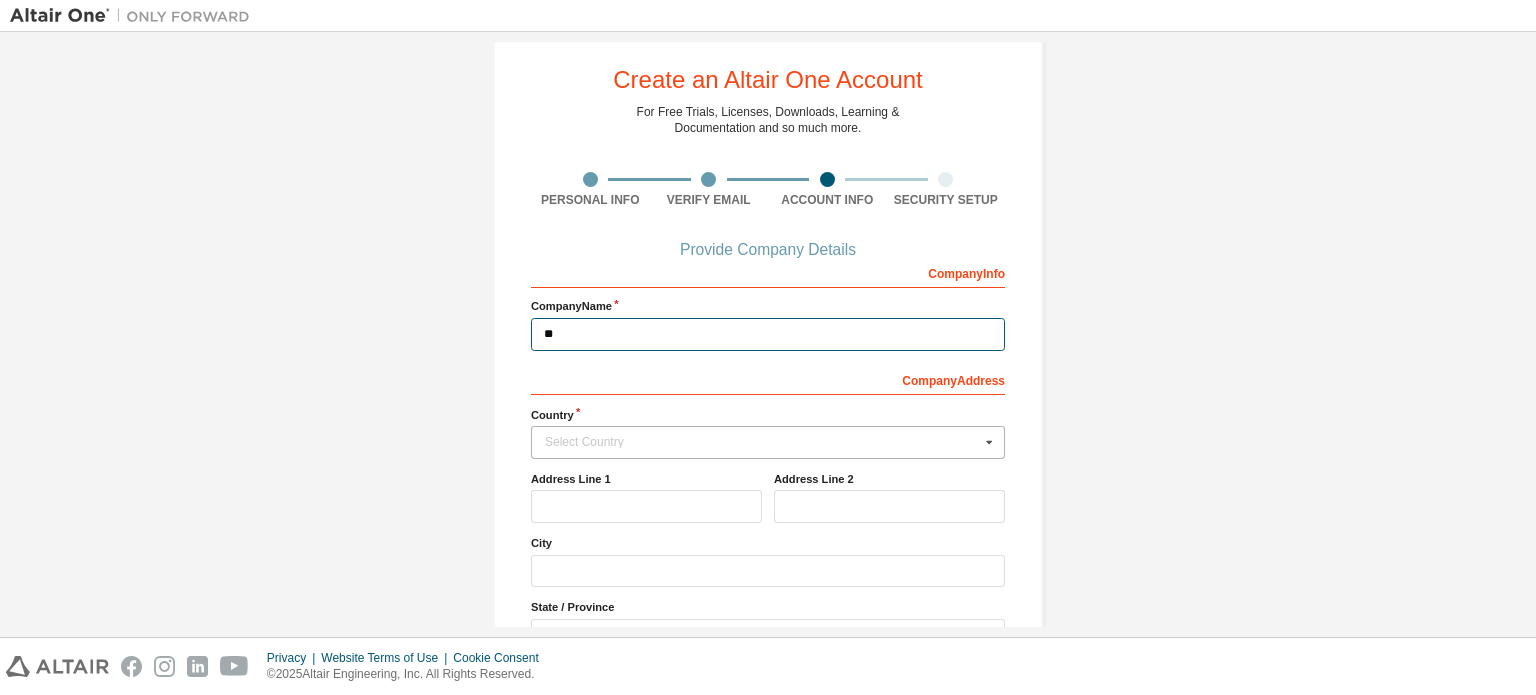 type on "**" 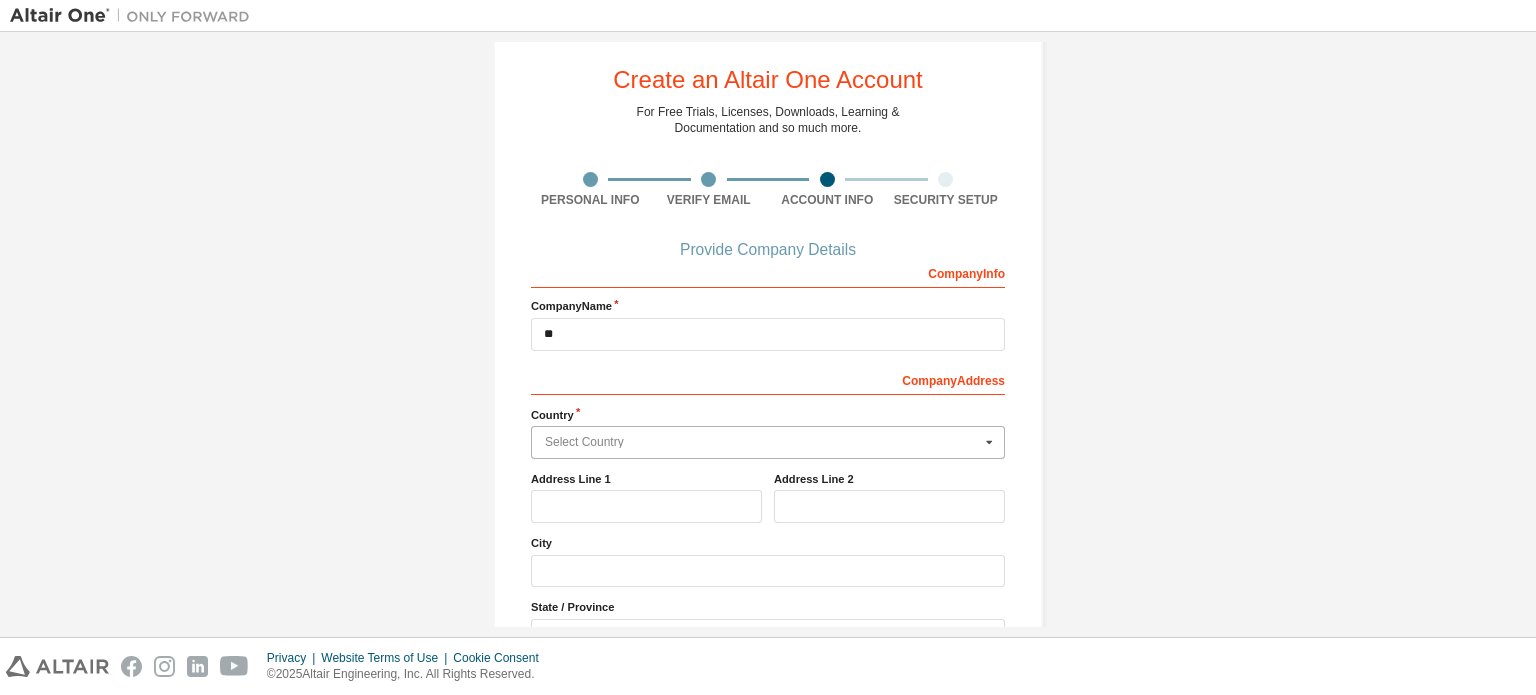 click at bounding box center [769, 442] 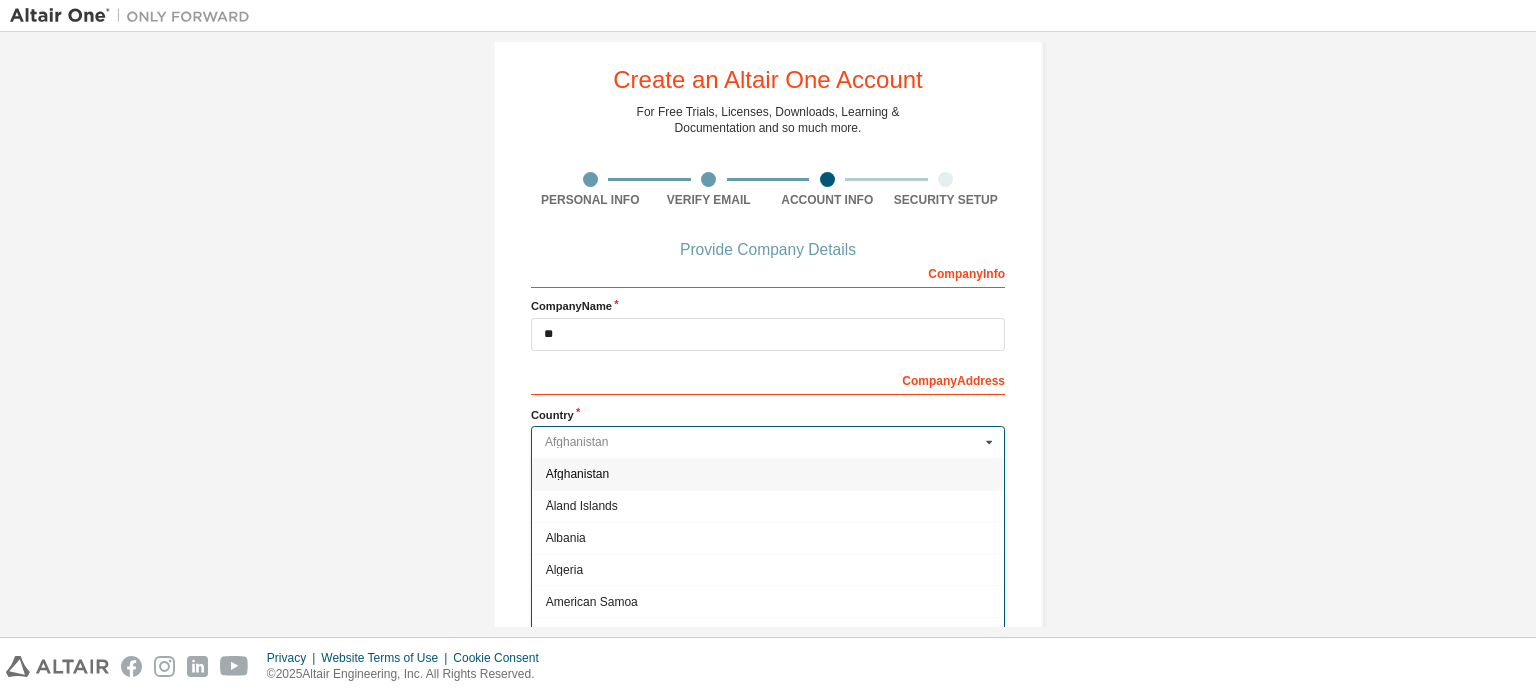 scroll, scrollTop: 214, scrollLeft: 0, axis: vertical 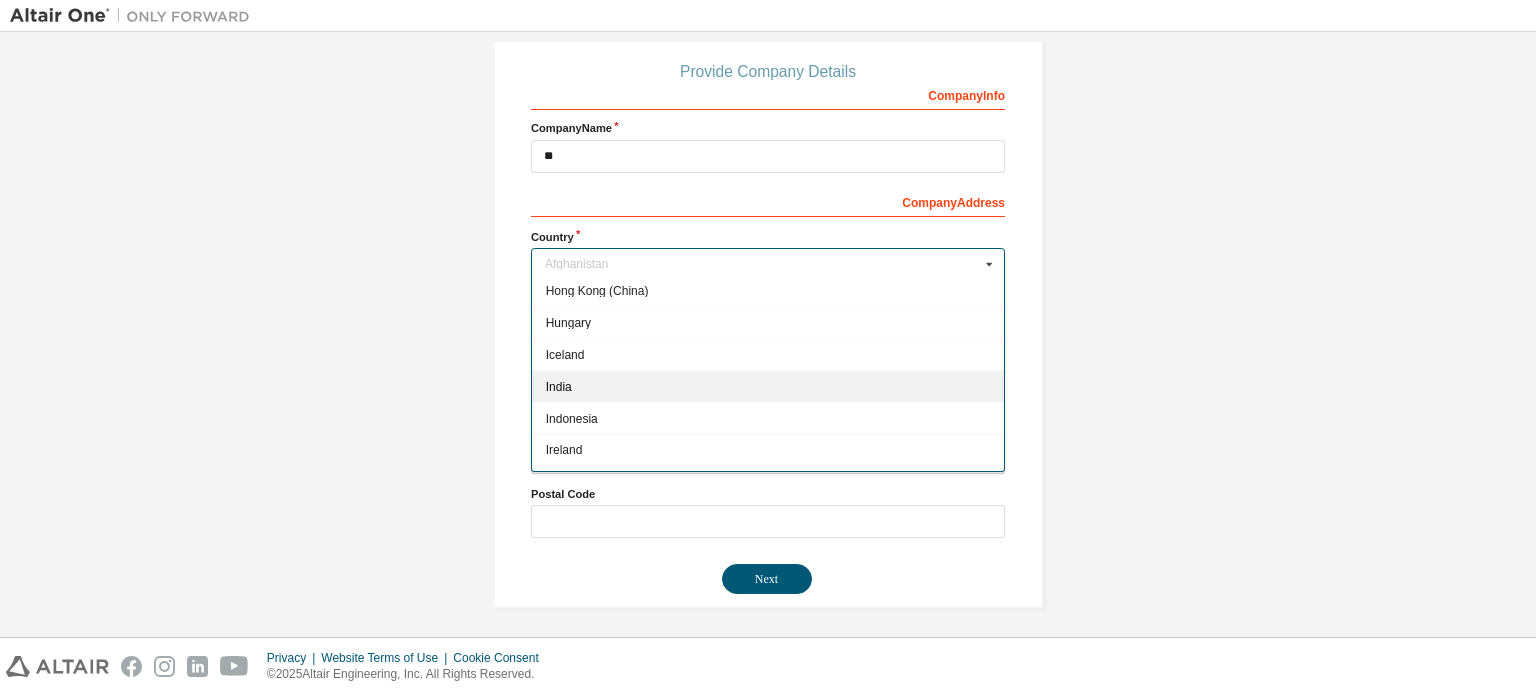 click on "India" at bounding box center (768, 386) 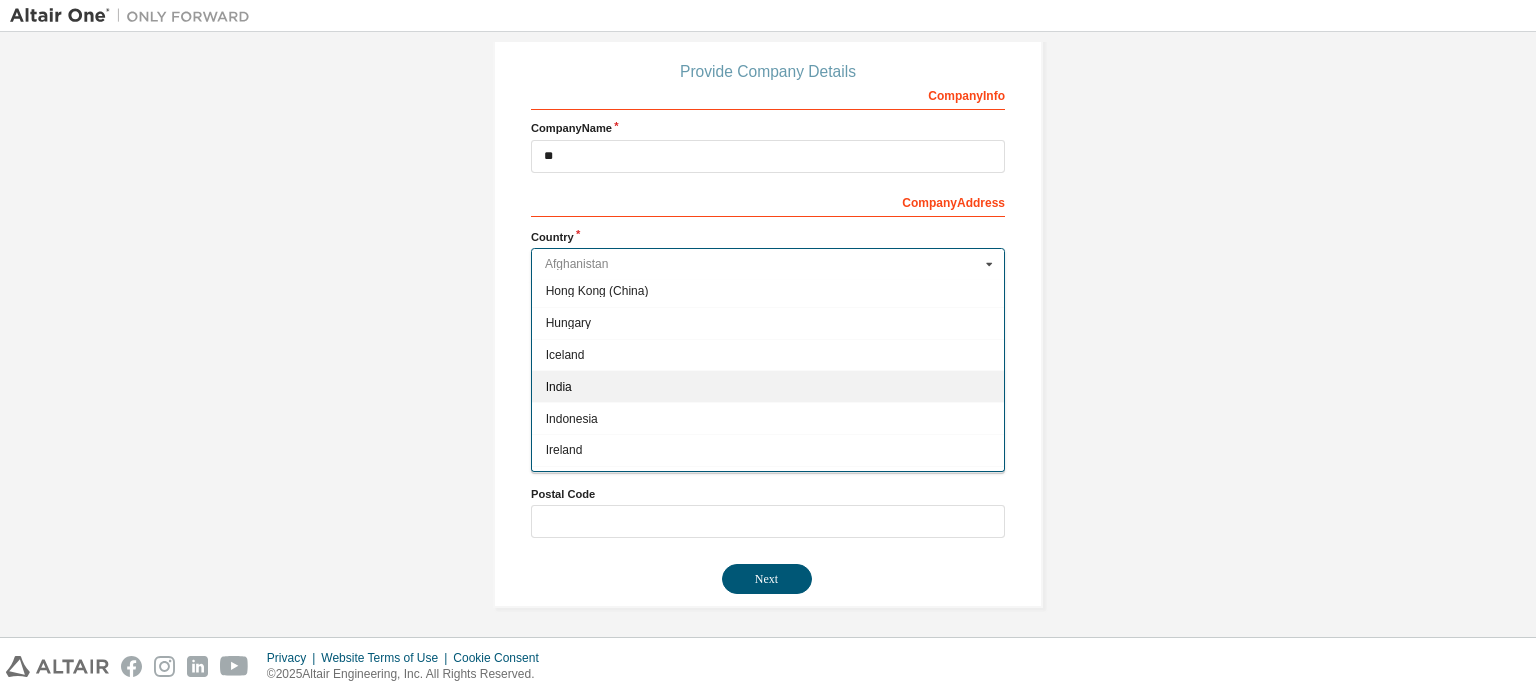 type on "***" 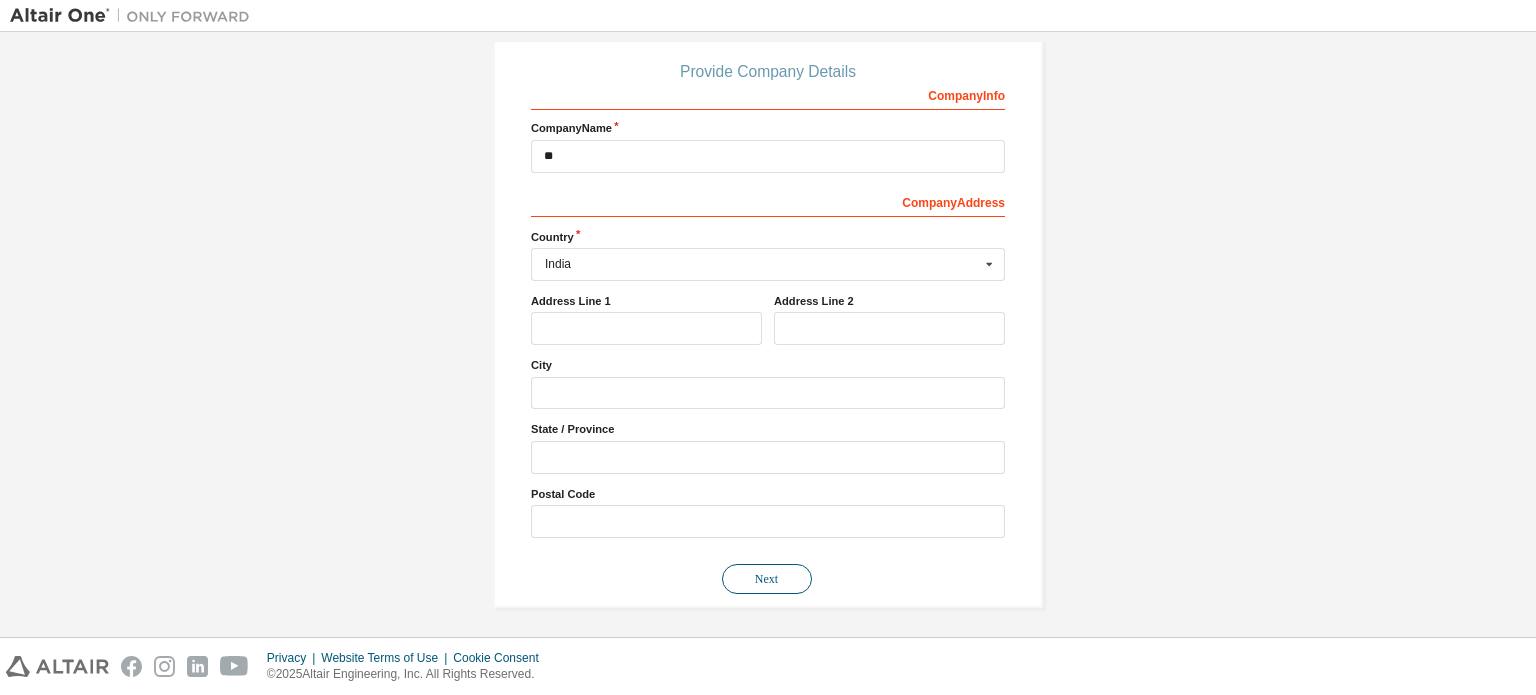 click on "Next" at bounding box center (767, 579) 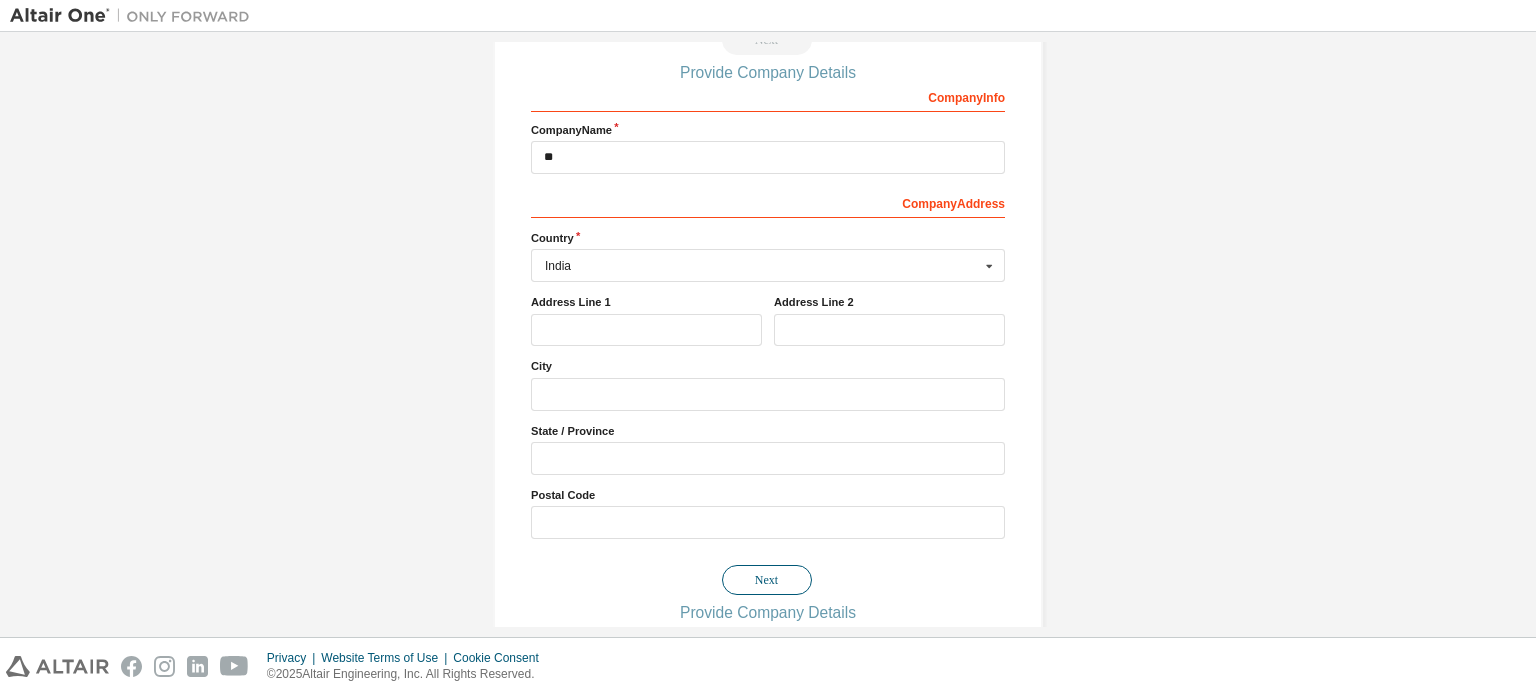 scroll, scrollTop: 0, scrollLeft: 0, axis: both 